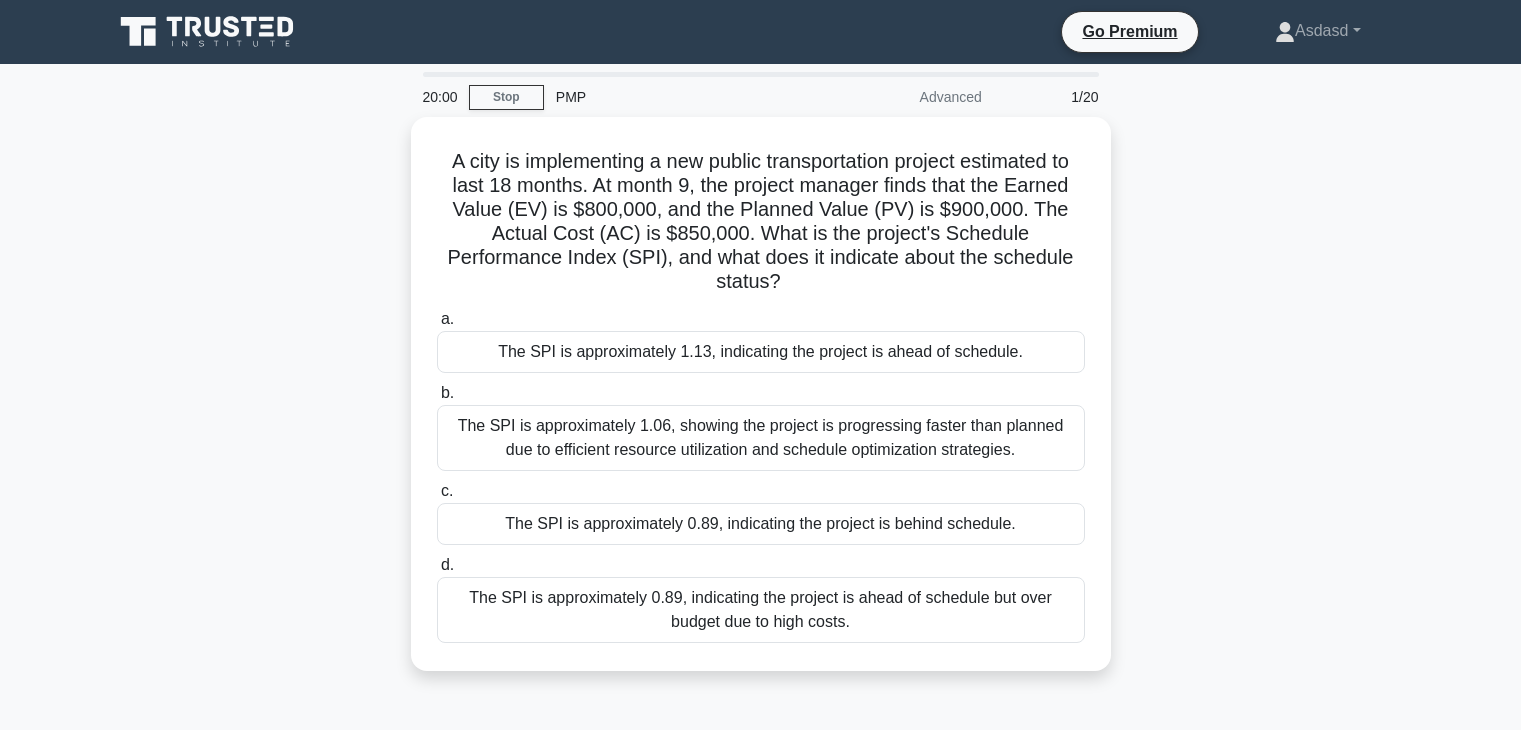 scroll, scrollTop: 0, scrollLeft: 0, axis: both 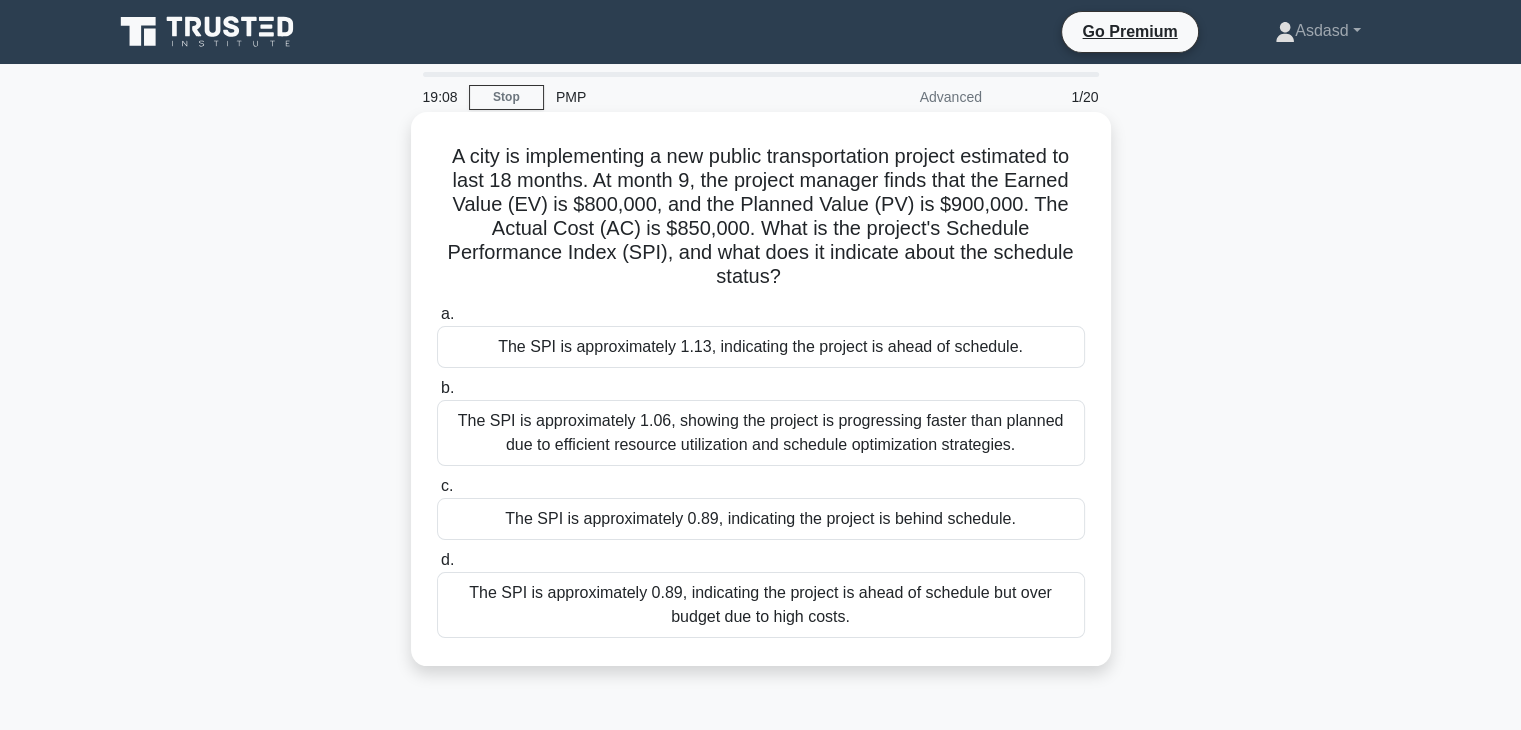 click on "The SPI is approximately 0.89, indicating the project is behind schedule." at bounding box center (761, 519) 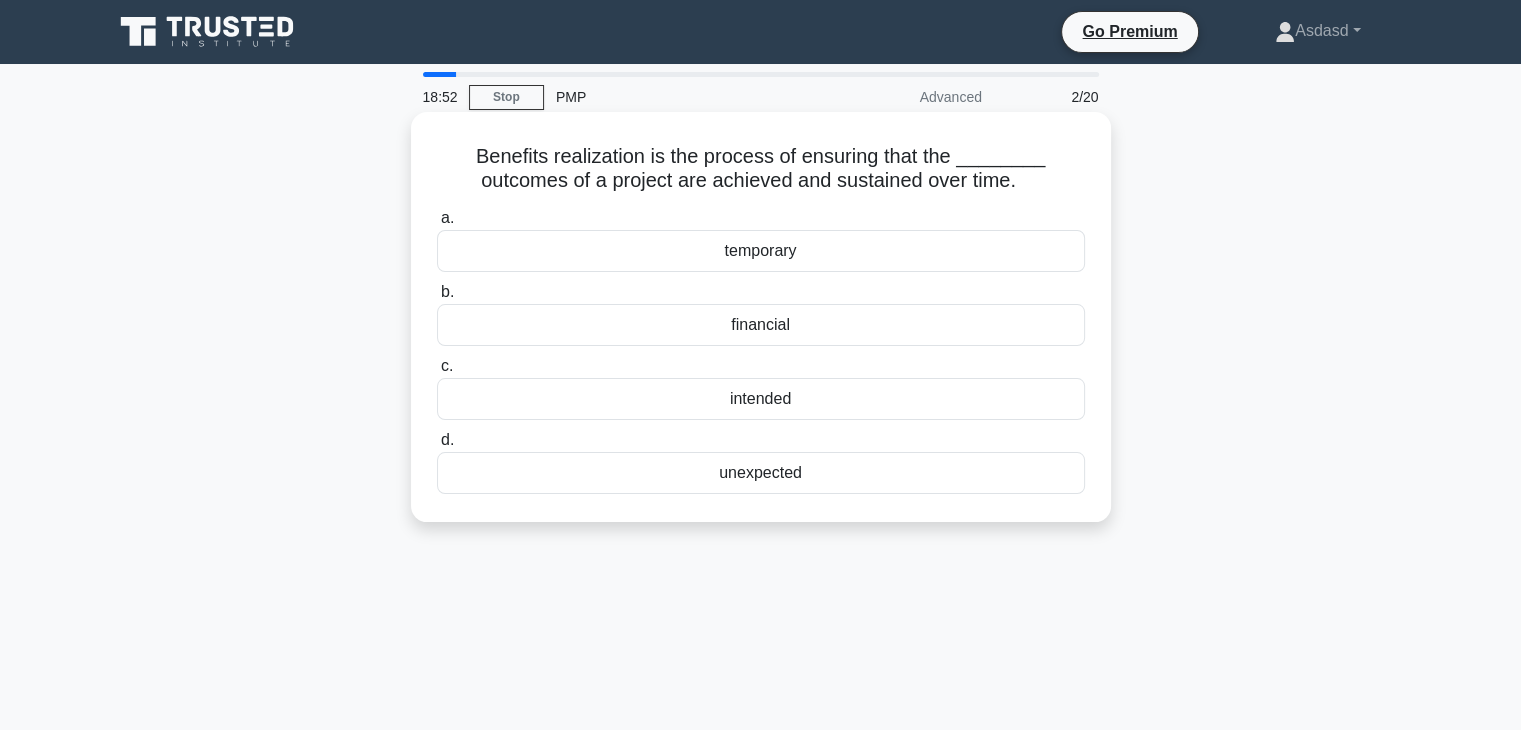 click on "intended" at bounding box center [761, 399] 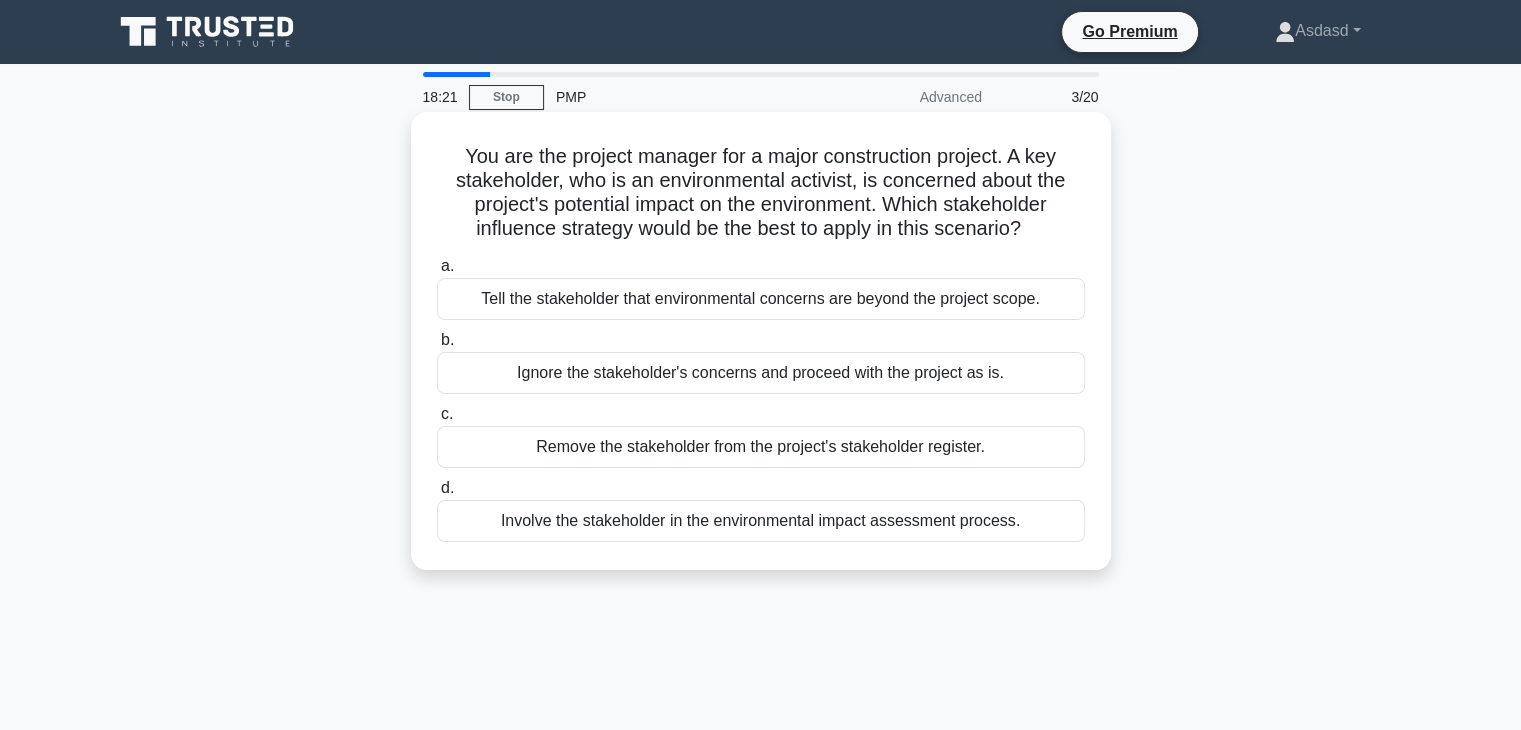 click on "Involve the stakeholder in the environmental impact assessment process." at bounding box center [761, 521] 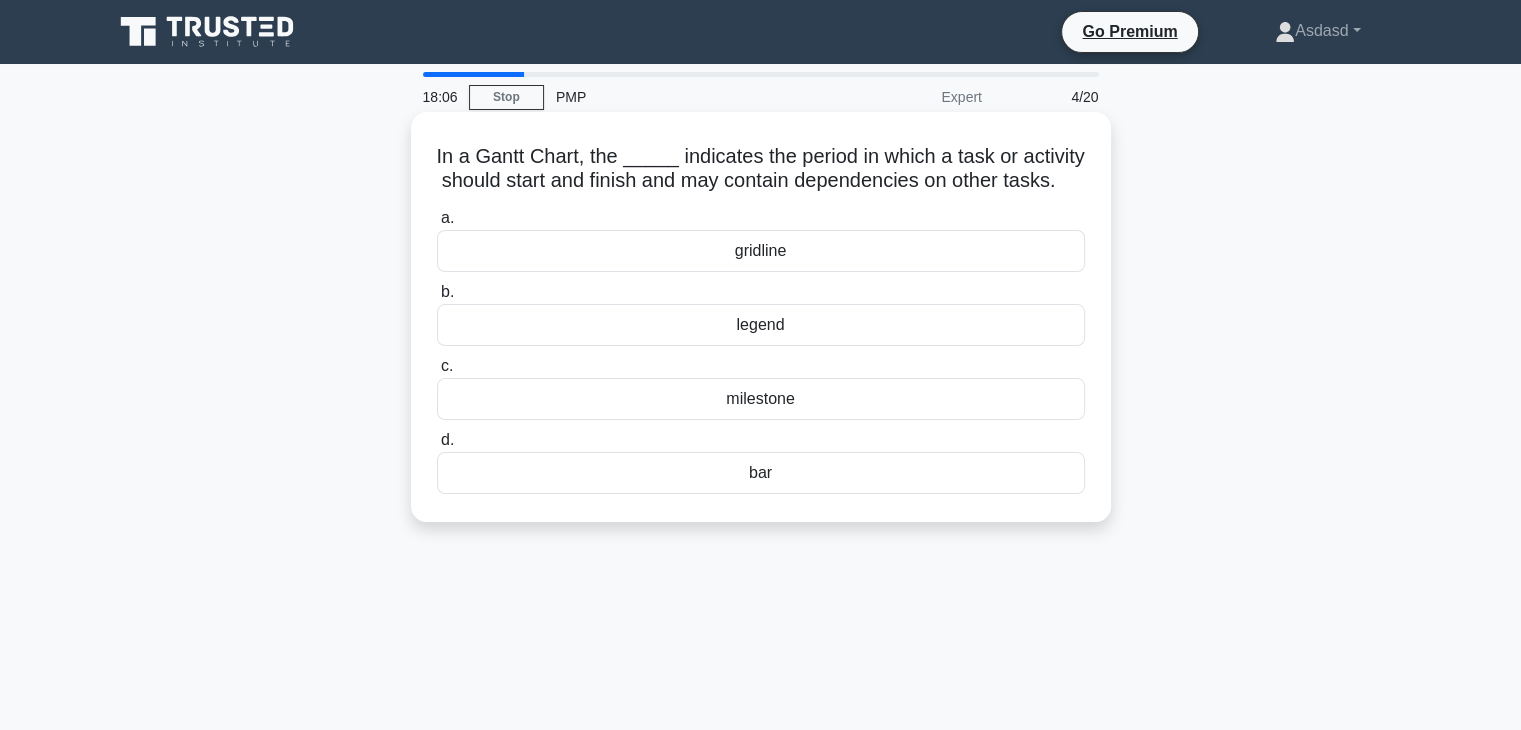 click on "bar" at bounding box center (761, 473) 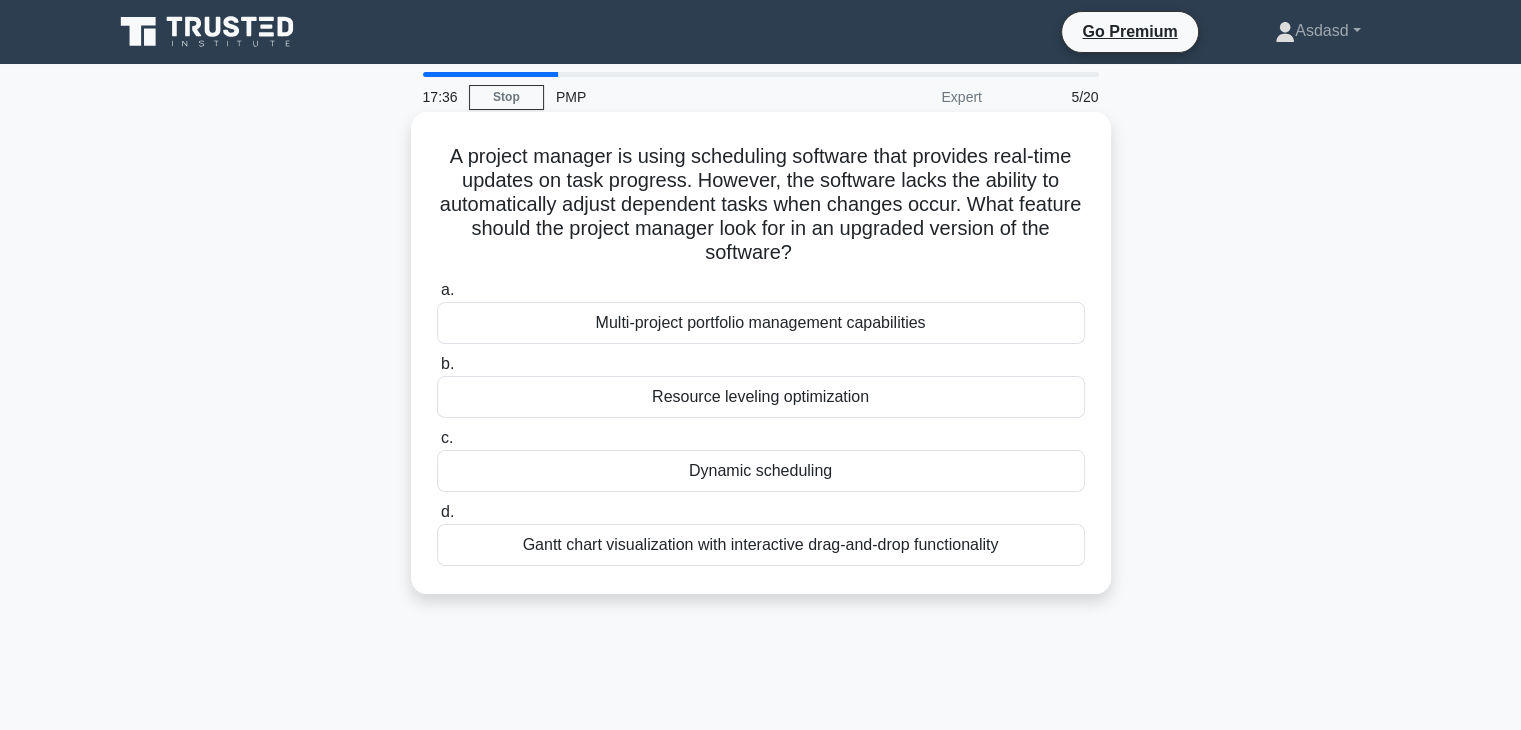 click on "Dynamic scheduling" at bounding box center (761, 471) 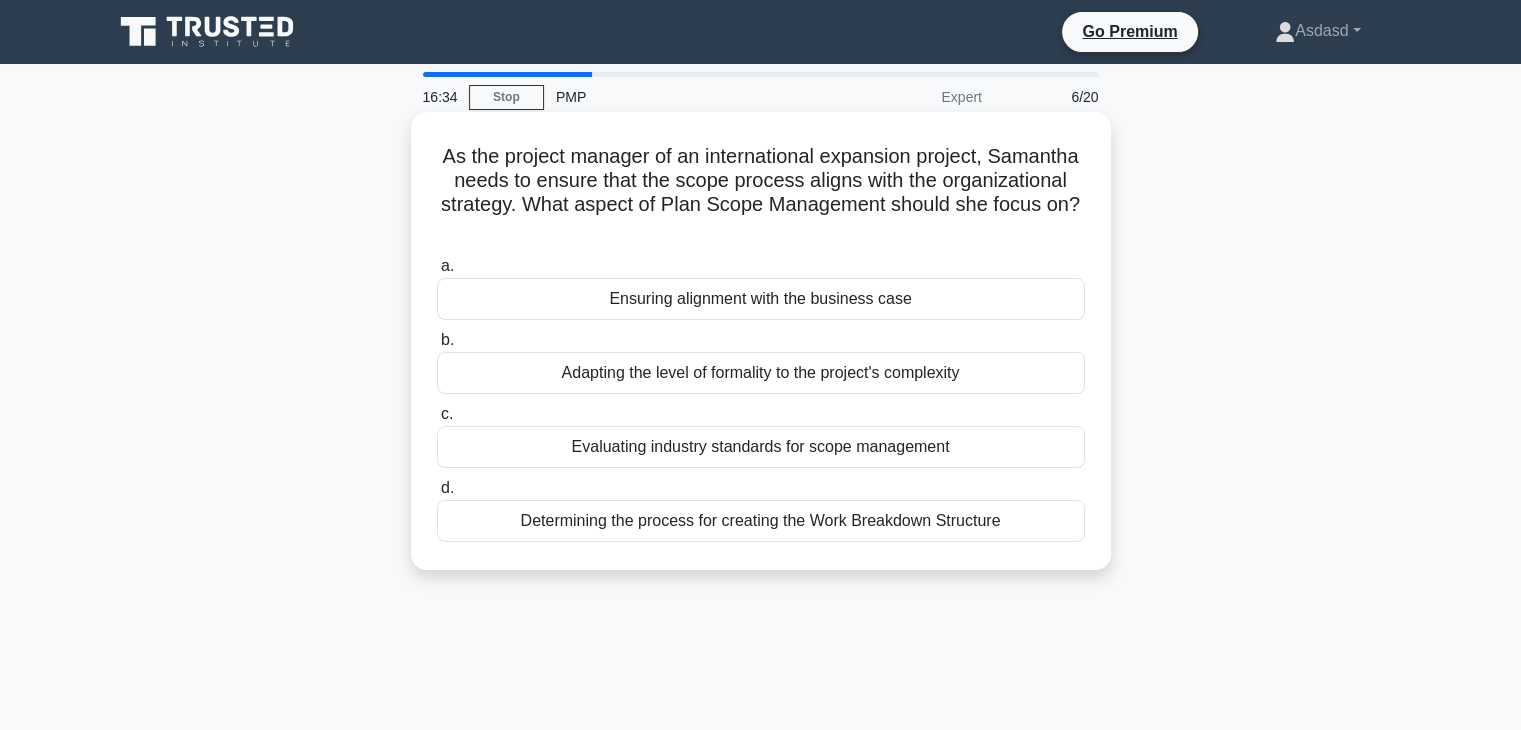 click on "Ensuring alignment with the business case" at bounding box center [761, 299] 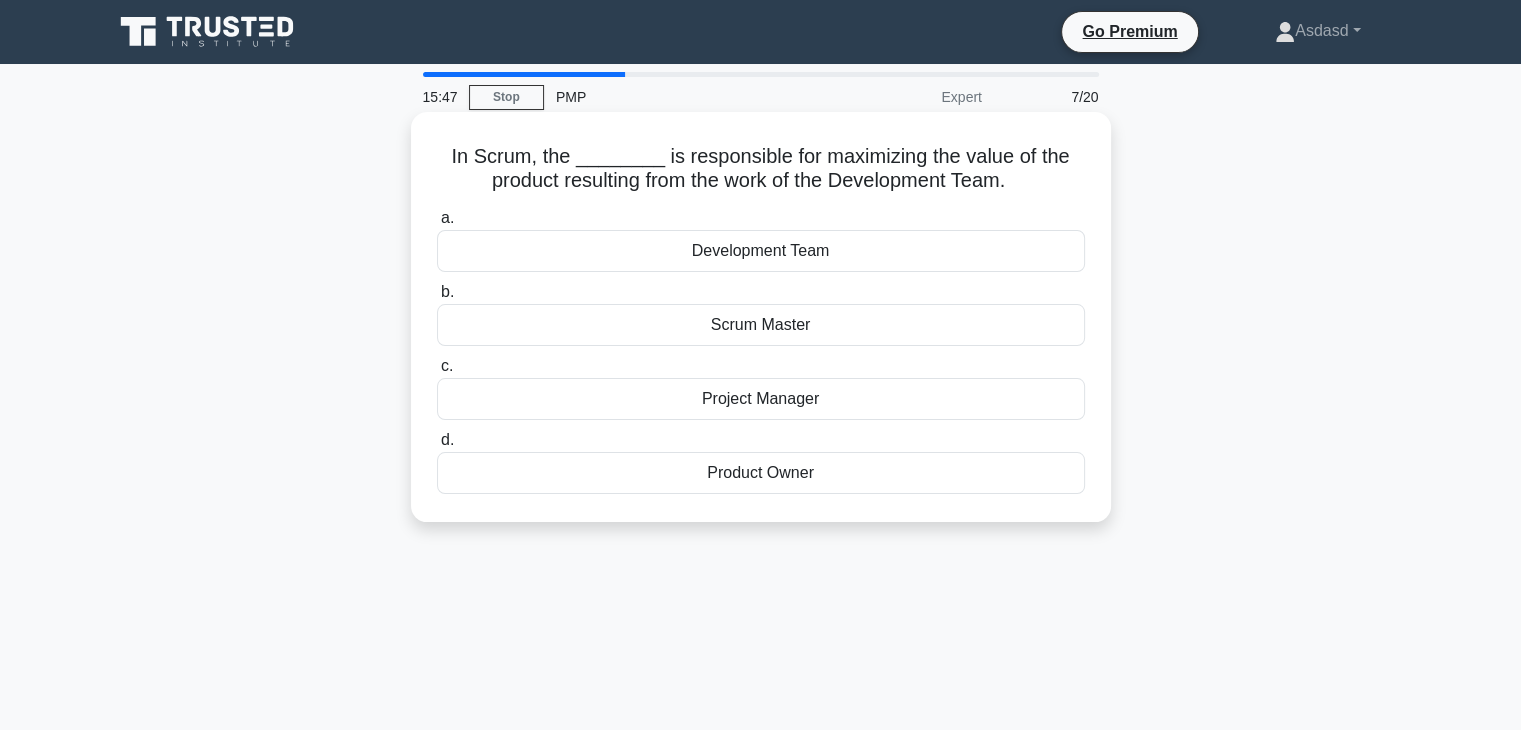 click on "Product Owner" at bounding box center (761, 473) 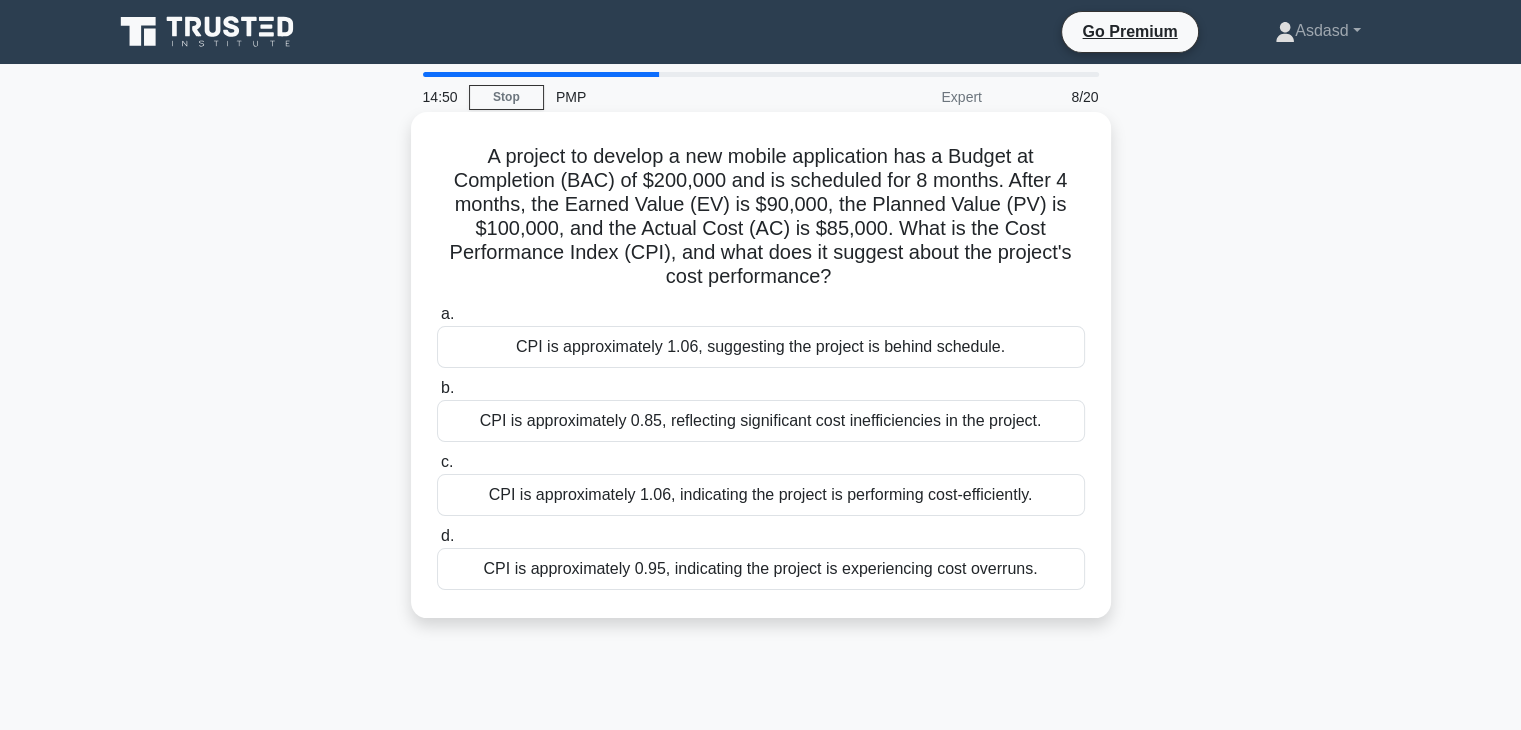 click on "CPI is approximately 1.06, indicating the project is performing cost-efficiently." at bounding box center [761, 495] 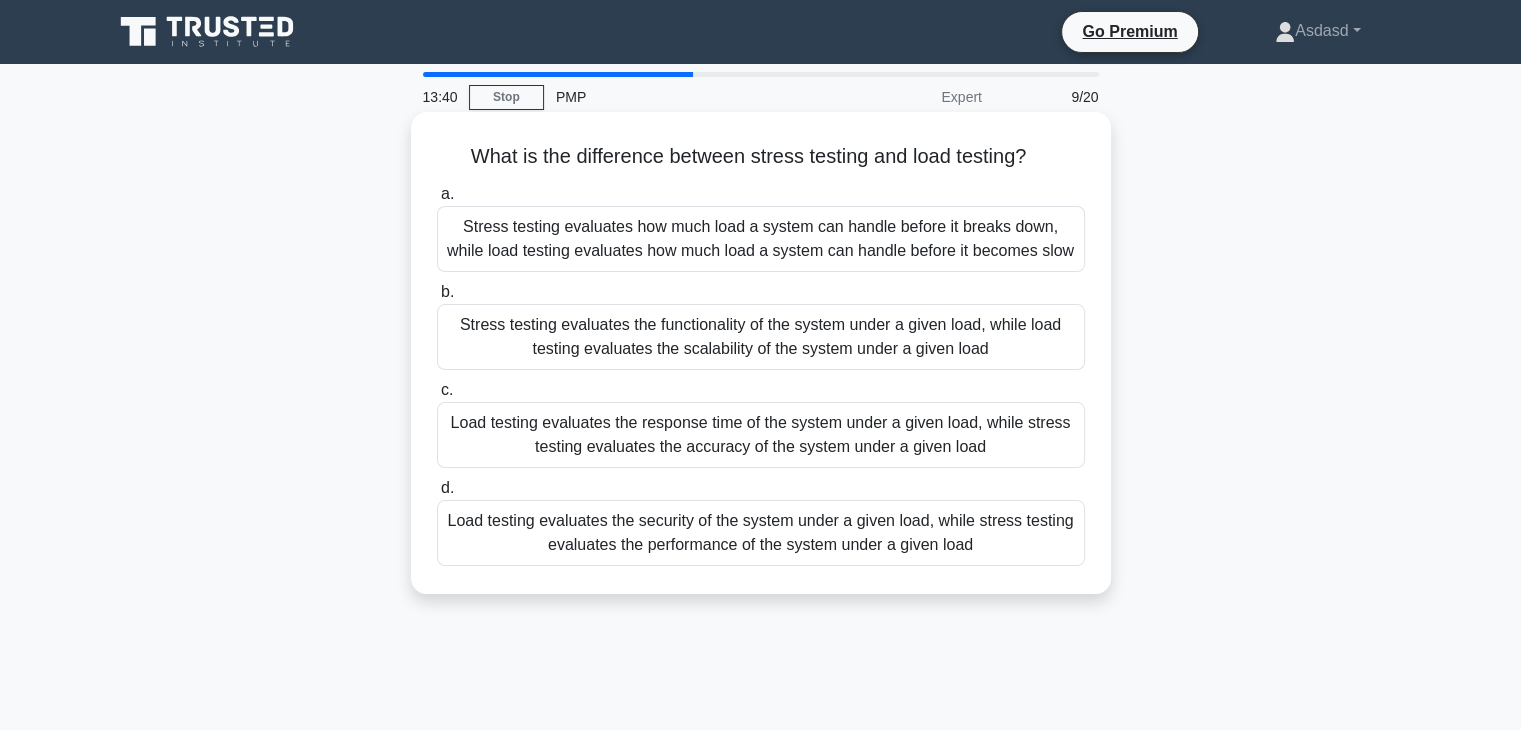 click on "Load testing evaluates the response time of the system under a given load, while stress testing evaluates the accuracy of the system under a given load" at bounding box center (761, 435) 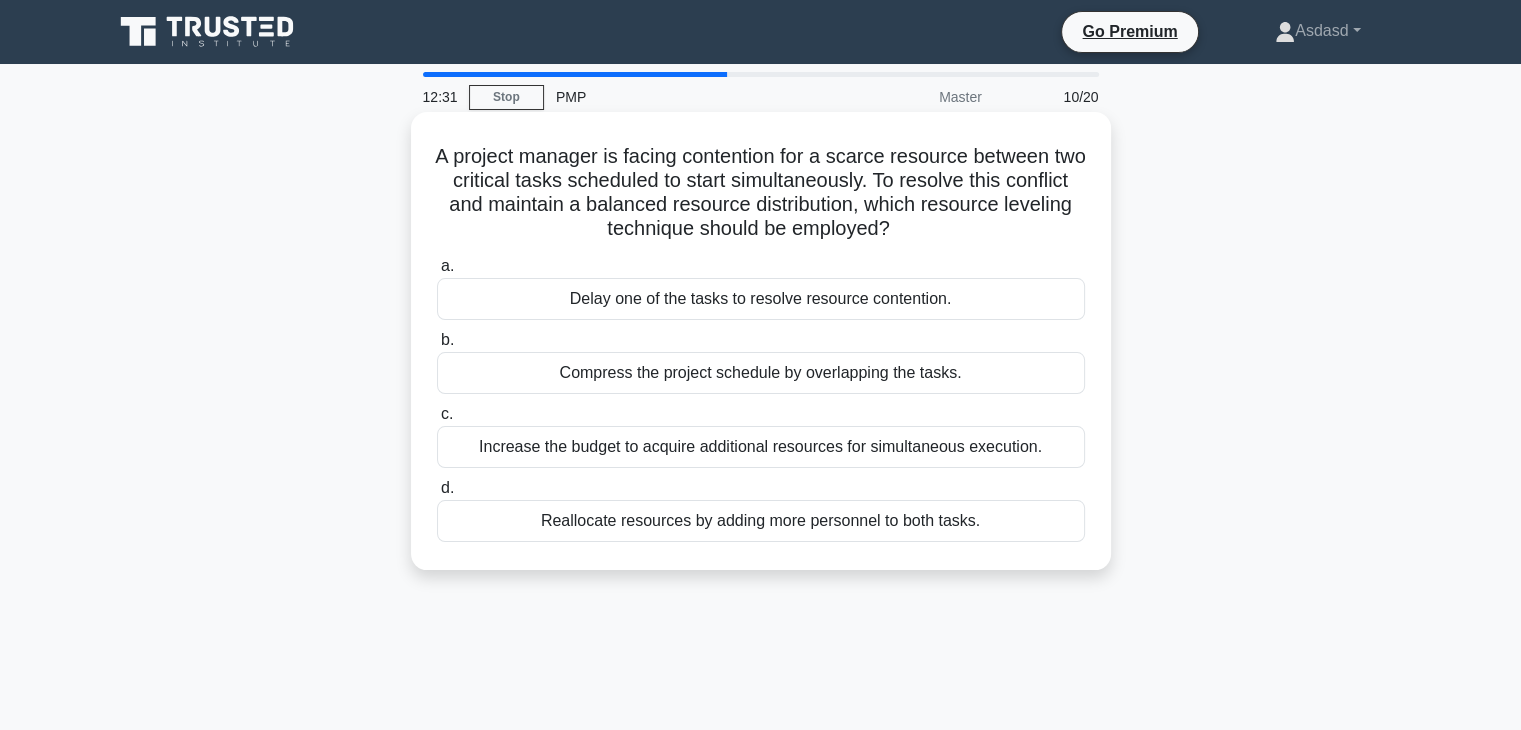 click on "Delay one of the tasks to resolve resource contention." at bounding box center [761, 299] 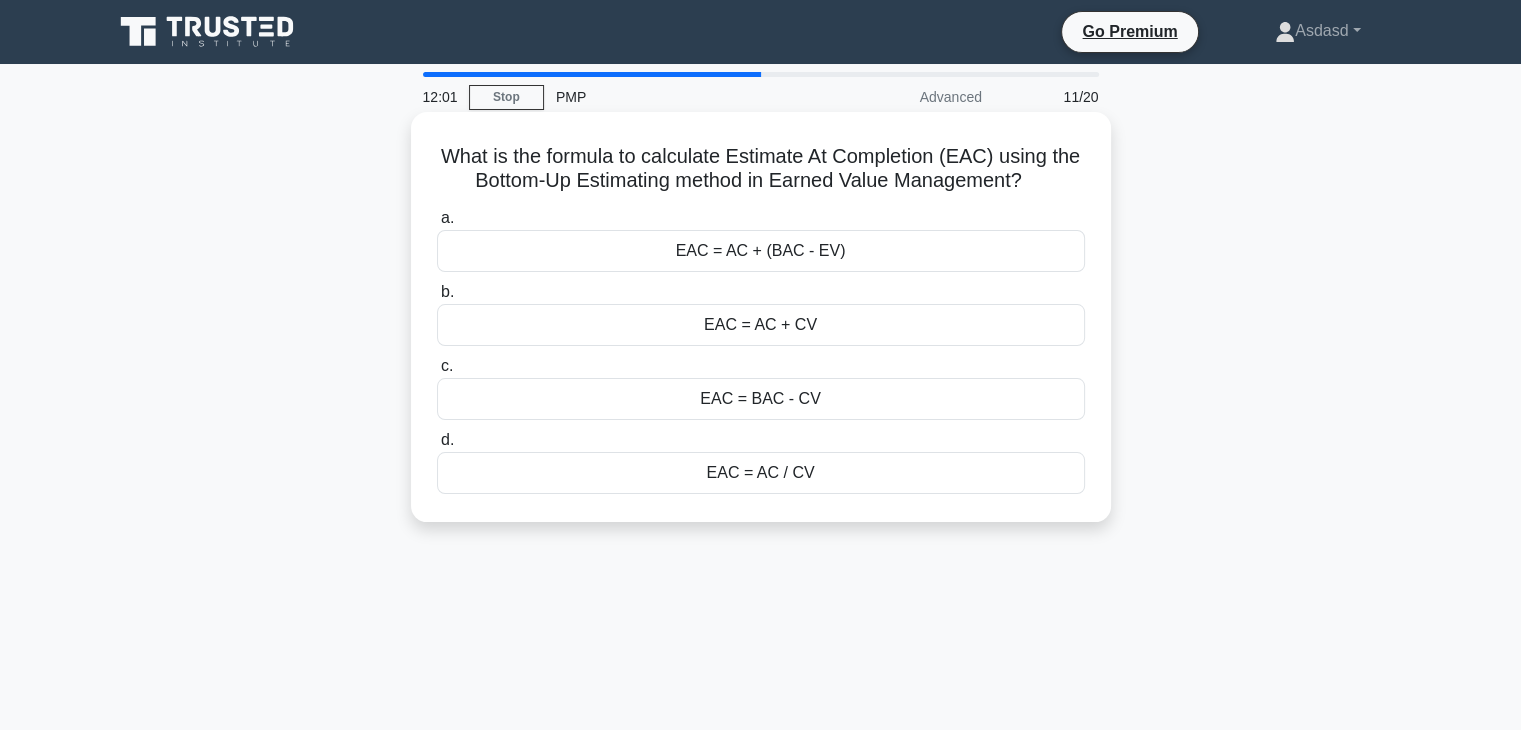 click on "EAC = AC + (BAC - EV)" at bounding box center (761, 251) 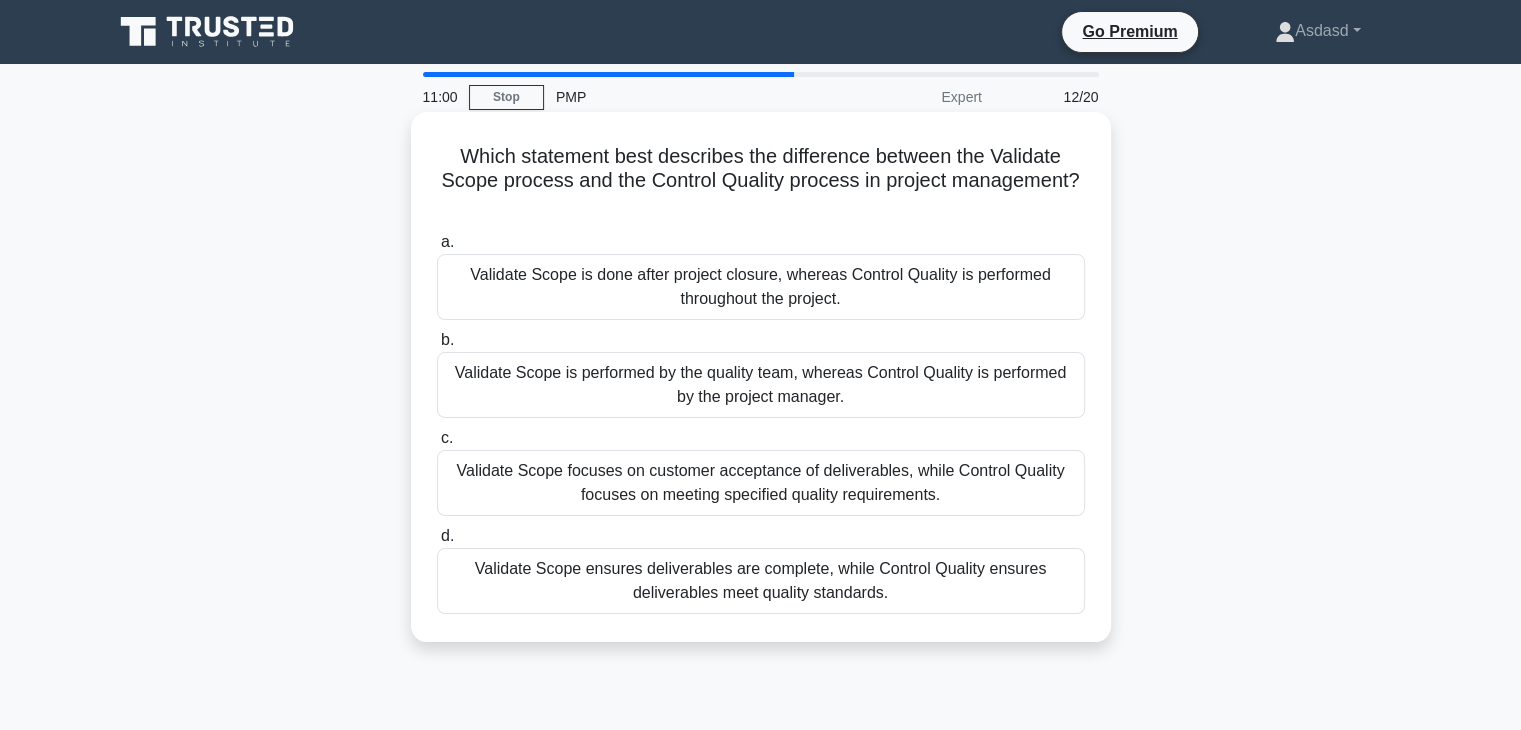 click on "Validate Scope focuses on customer acceptance of deliverables, while Control Quality focuses on meeting specified quality requirements." at bounding box center (761, 483) 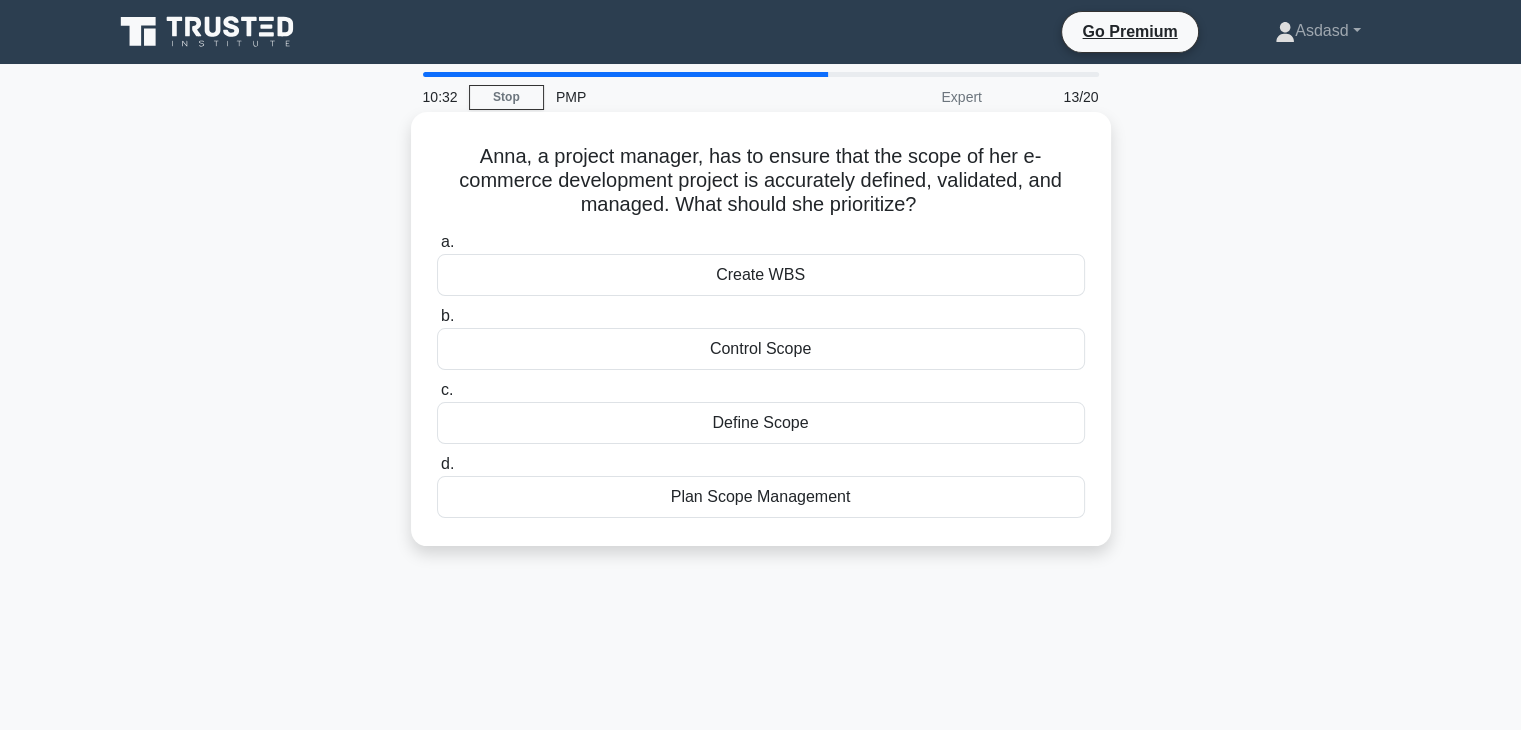 click on "Plan Scope Management" at bounding box center (761, 497) 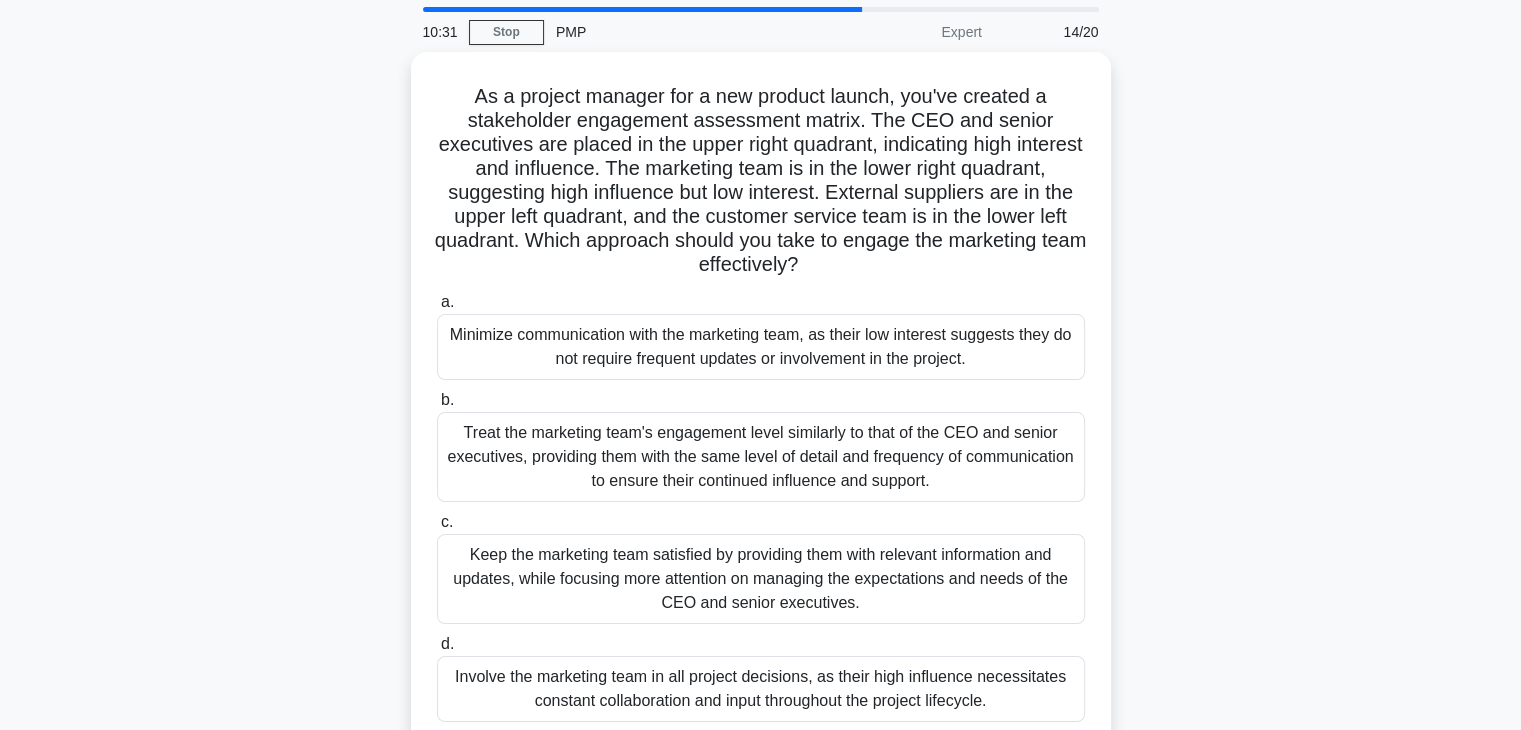 scroll, scrollTop: 100, scrollLeft: 0, axis: vertical 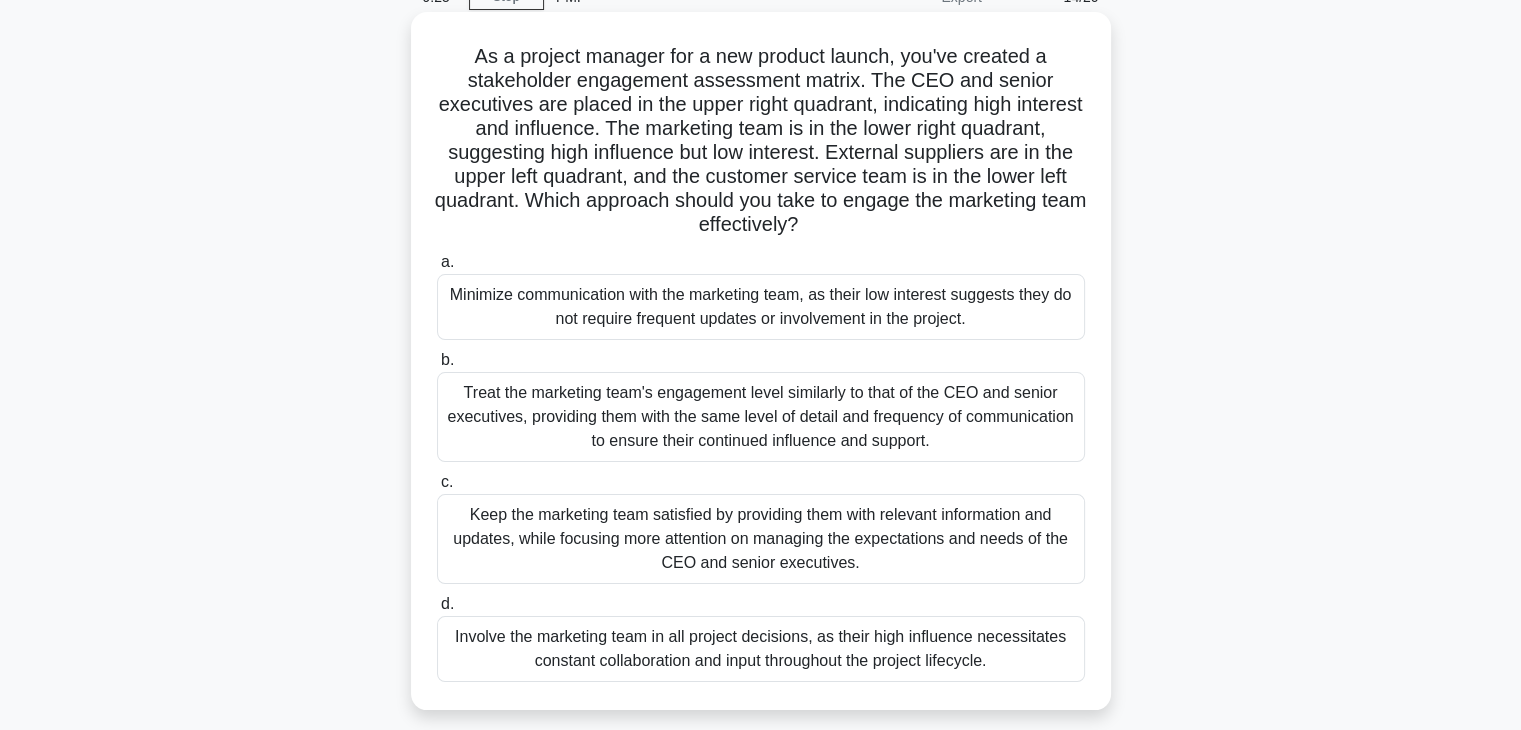 click on "Keep the marketing team satisfied by providing them with relevant information and updates, while focusing more attention on managing the expectations and needs of the CEO and senior executives." at bounding box center [761, 539] 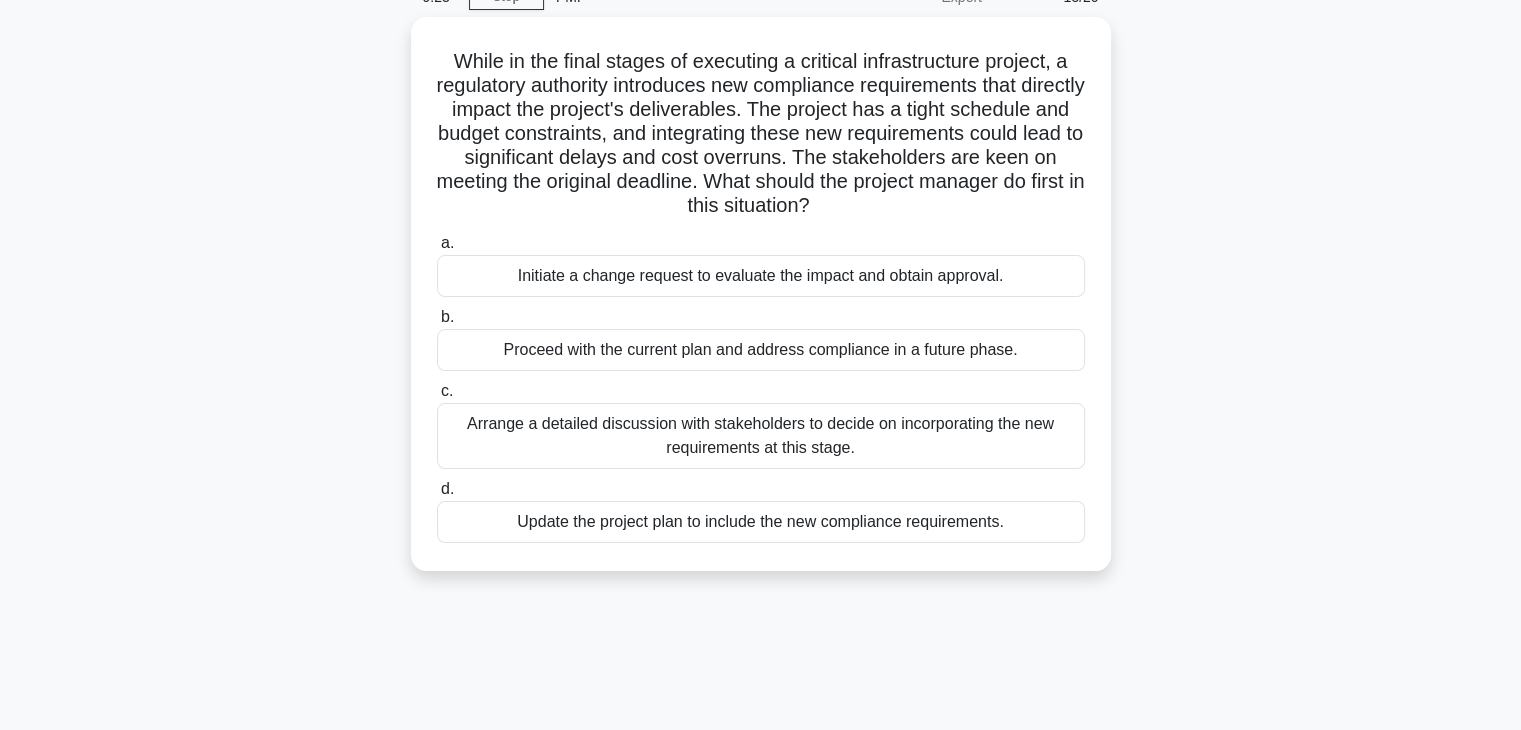 scroll, scrollTop: 0, scrollLeft: 0, axis: both 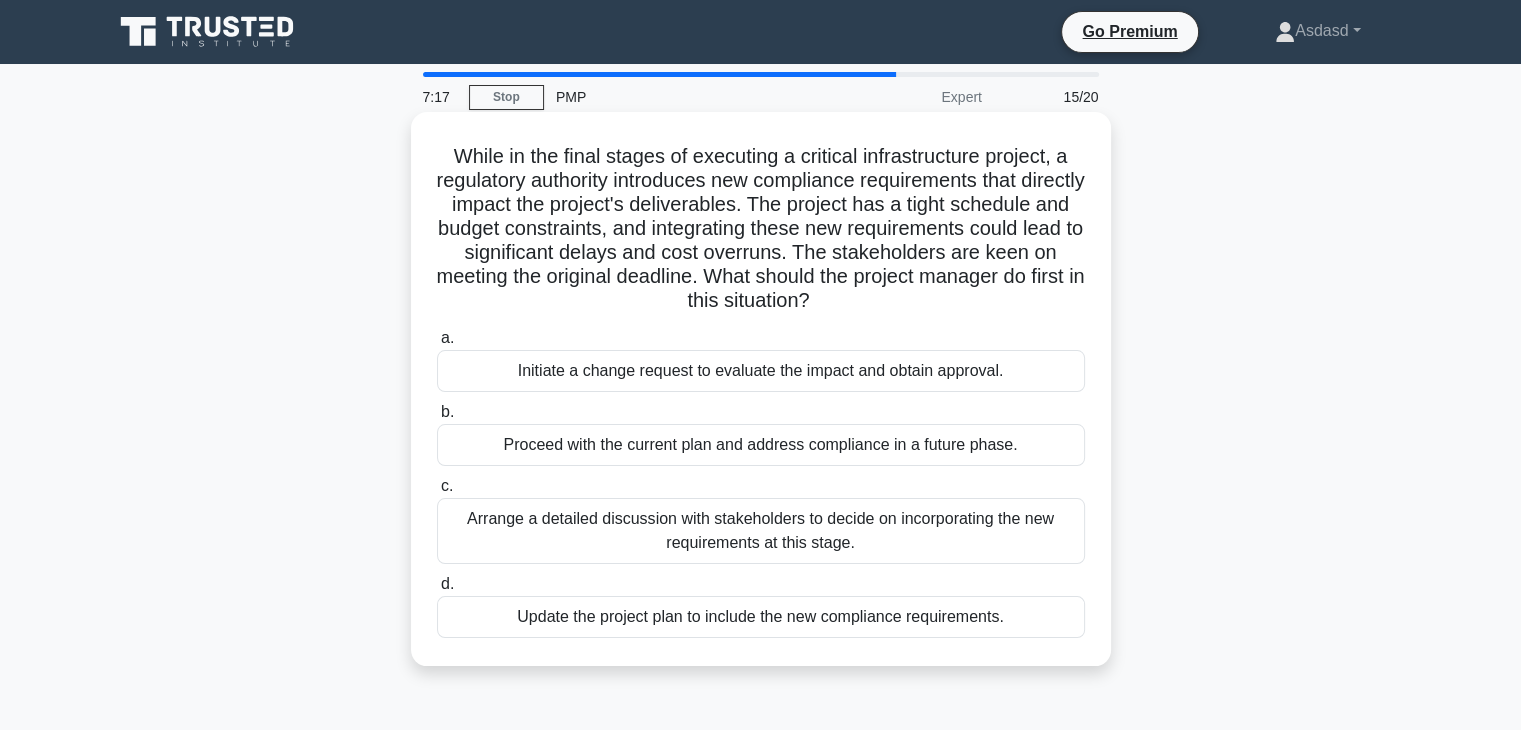 click on "Arrange a detailed discussion with stakeholders to decide on incorporating the new requirements at this stage." at bounding box center [761, 531] 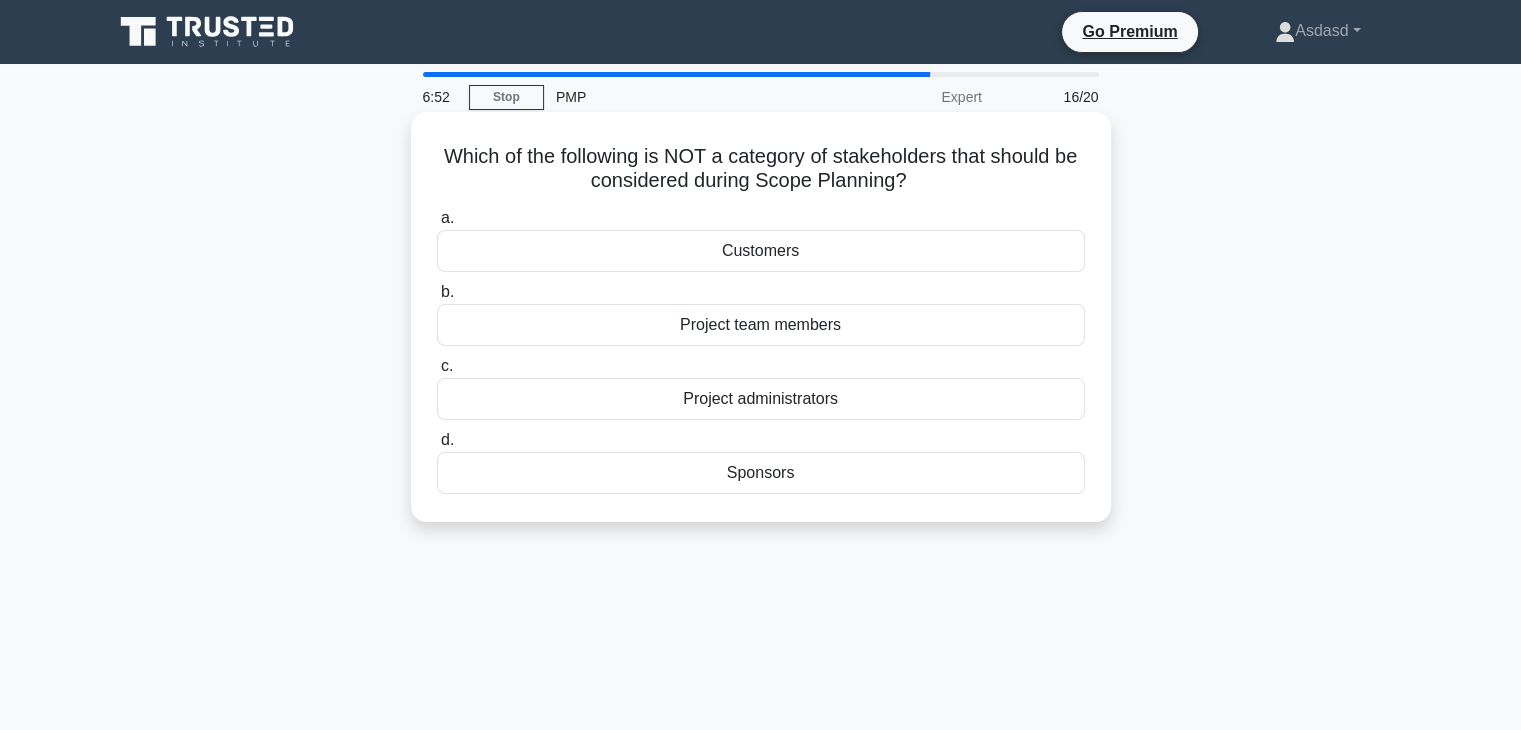 click on "Project administrators" at bounding box center [761, 399] 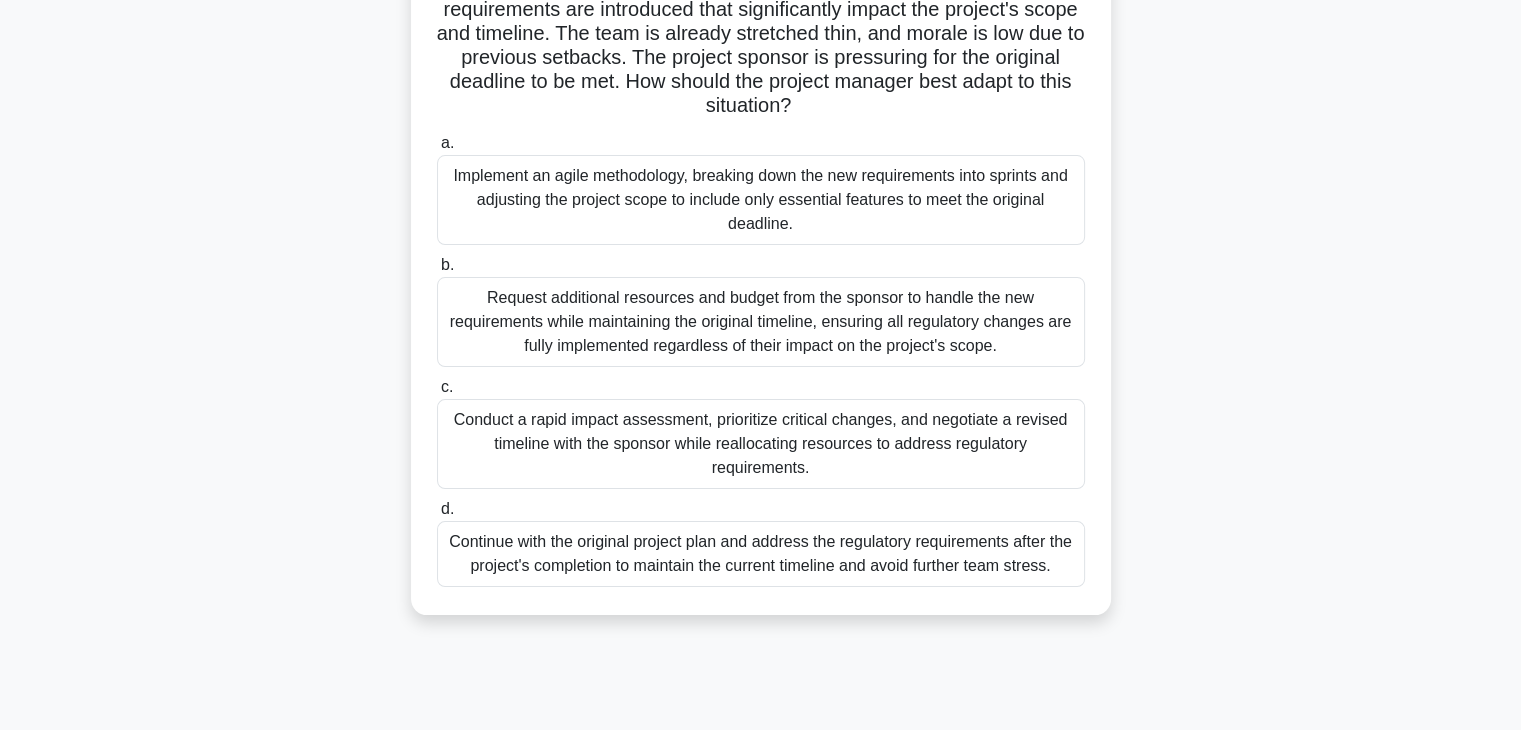 scroll, scrollTop: 100, scrollLeft: 0, axis: vertical 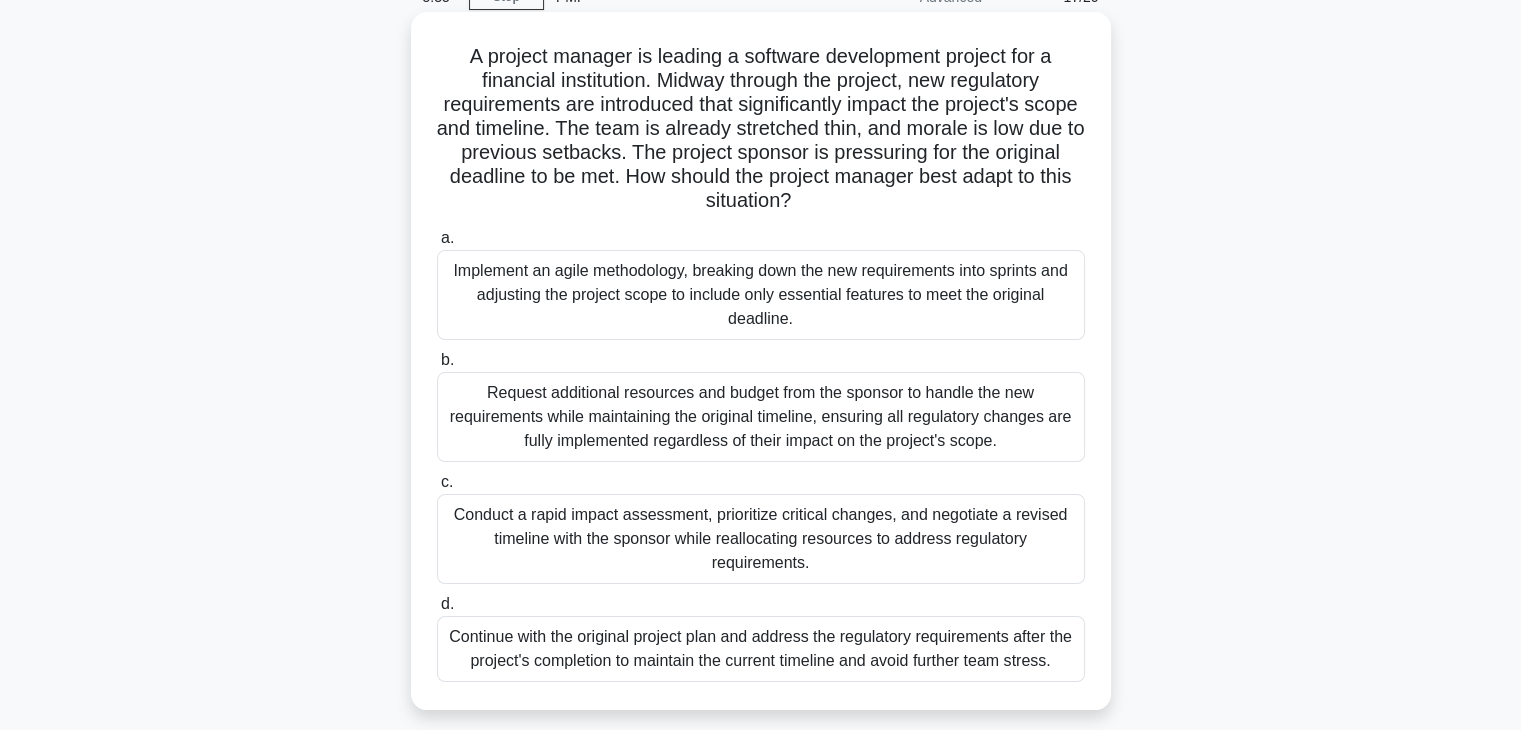 click on "Conduct a rapid impact assessment, prioritize critical changes, and negotiate a revised timeline with the sponsor while reallocating resources to address regulatory requirements." at bounding box center [761, 539] 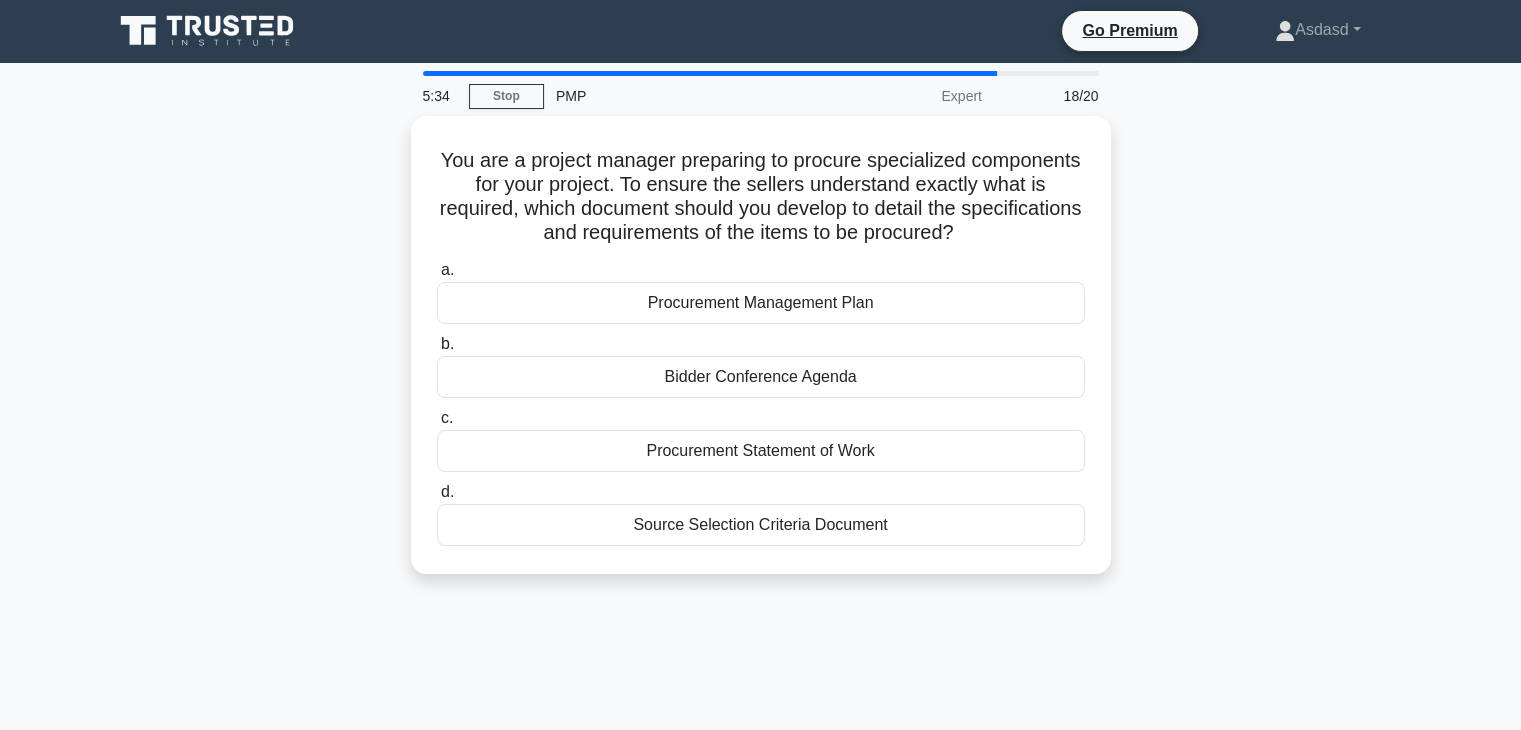 scroll, scrollTop: 0, scrollLeft: 0, axis: both 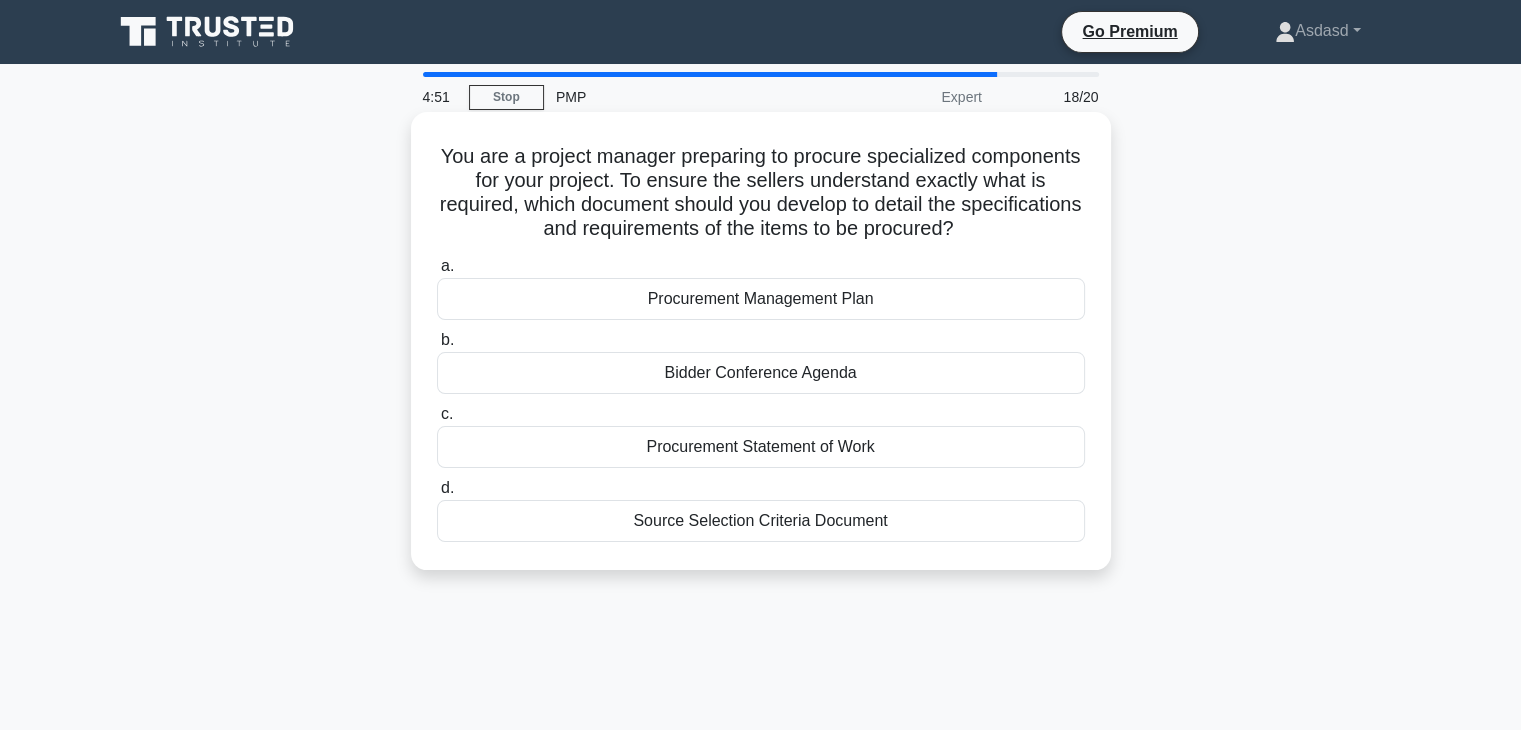 click on "Procurement Statement of Work" at bounding box center (761, 447) 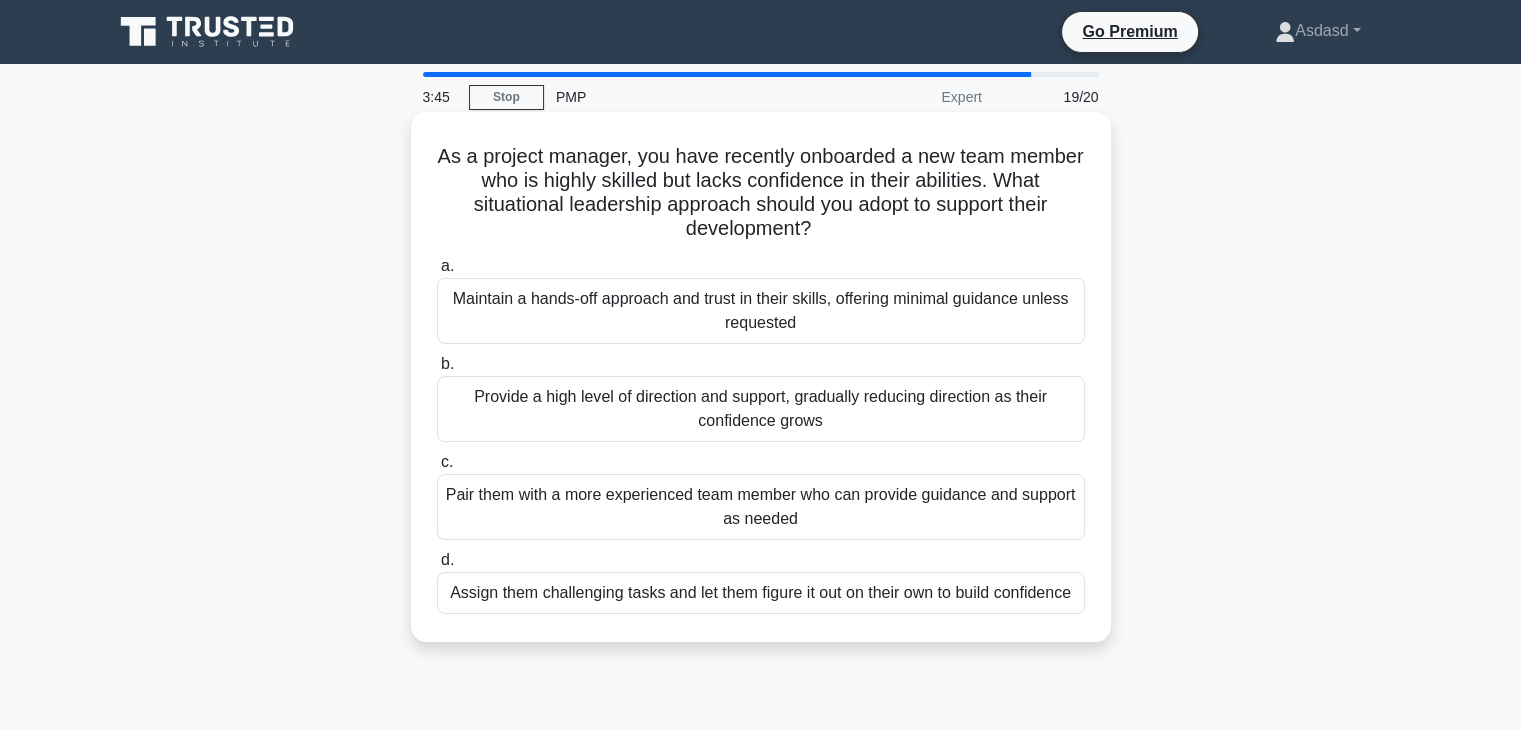 click on "Provide a high level of direction and support, gradually reducing direction as their confidence grows" at bounding box center [761, 409] 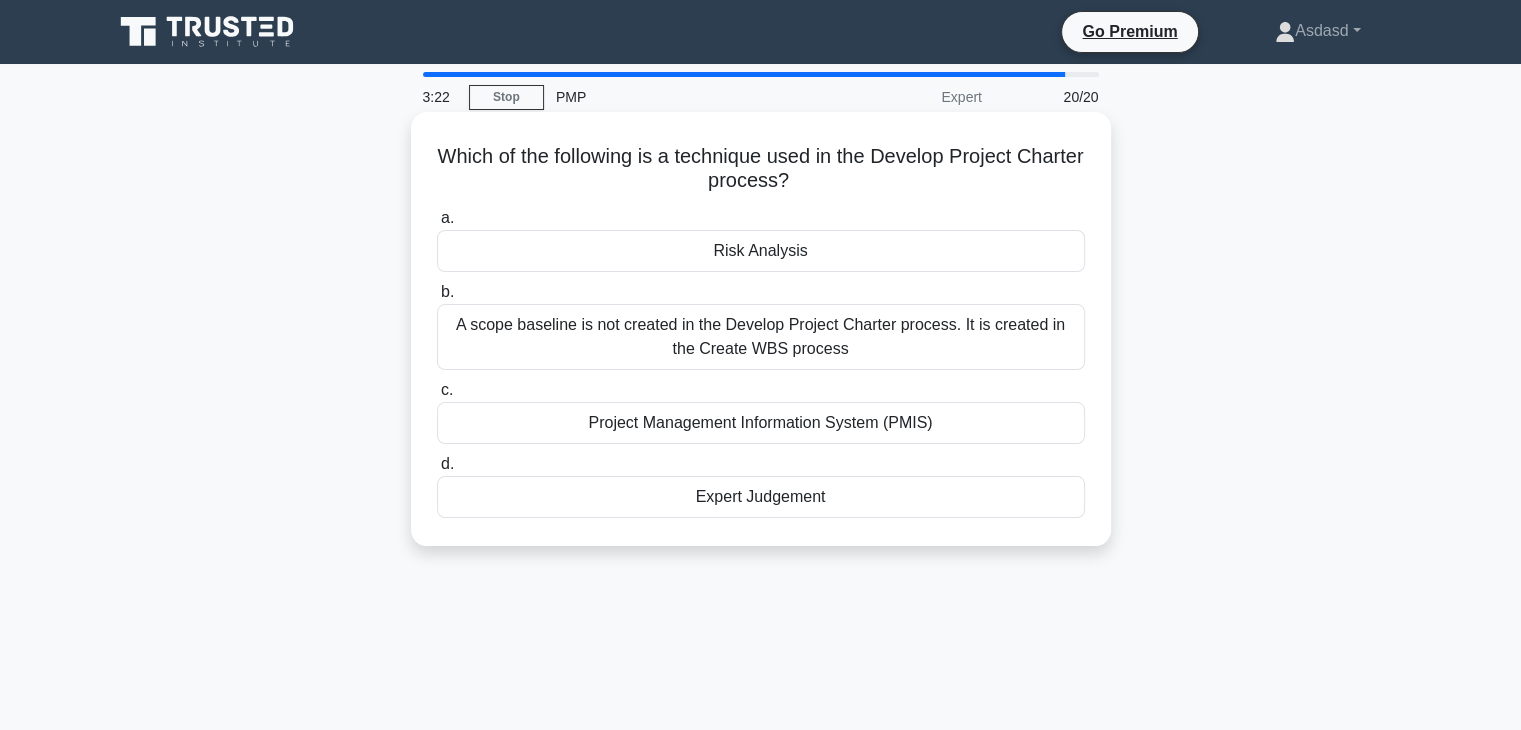 click on "Expert Judgement" at bounding box center (761, 497) 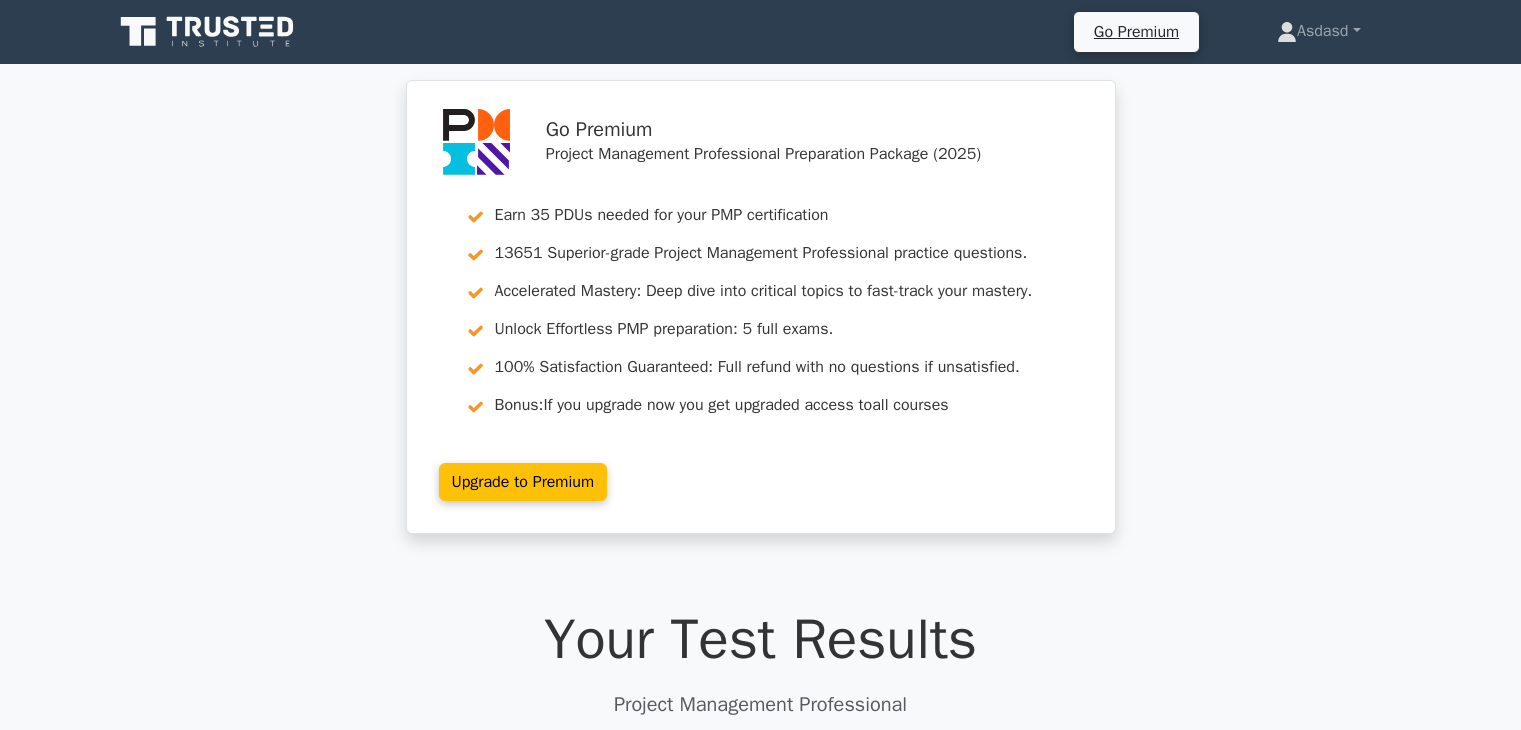 scroll, scrollTop: 0, scrollLeft: 0, axis: both 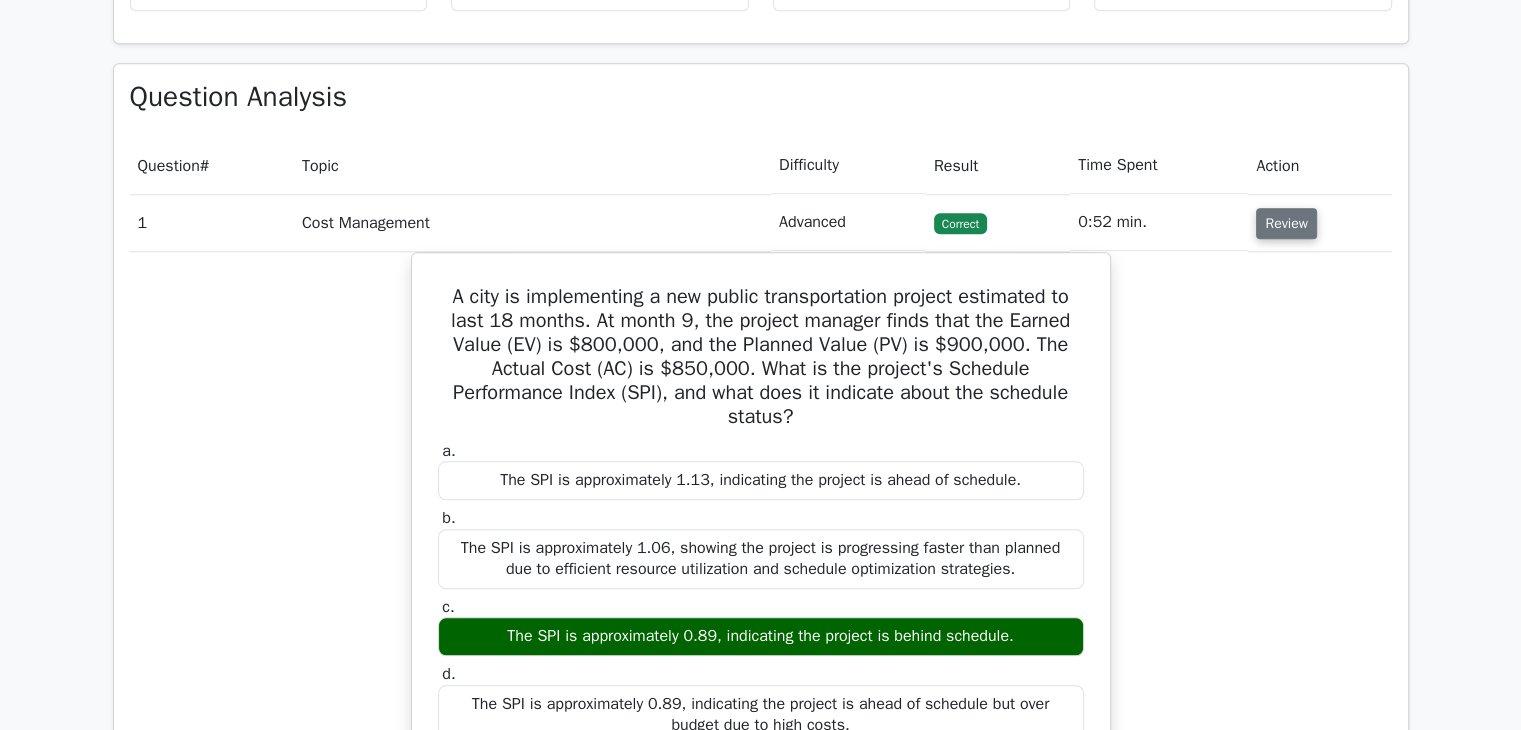 click on "Review" at bounding box center (1286, 223) 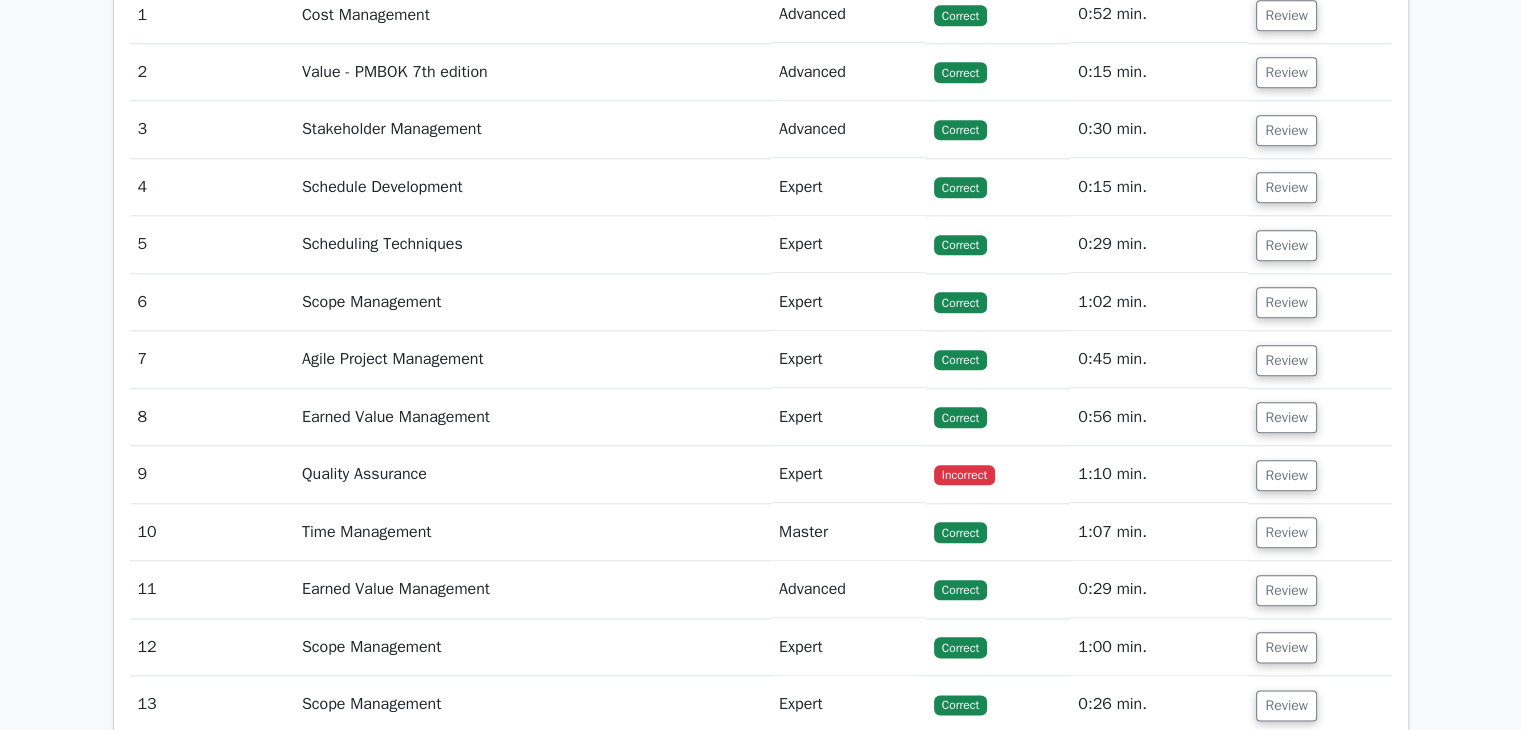 scroll, scrollTop: 2400, scrollLeft: 0, axis: vertical 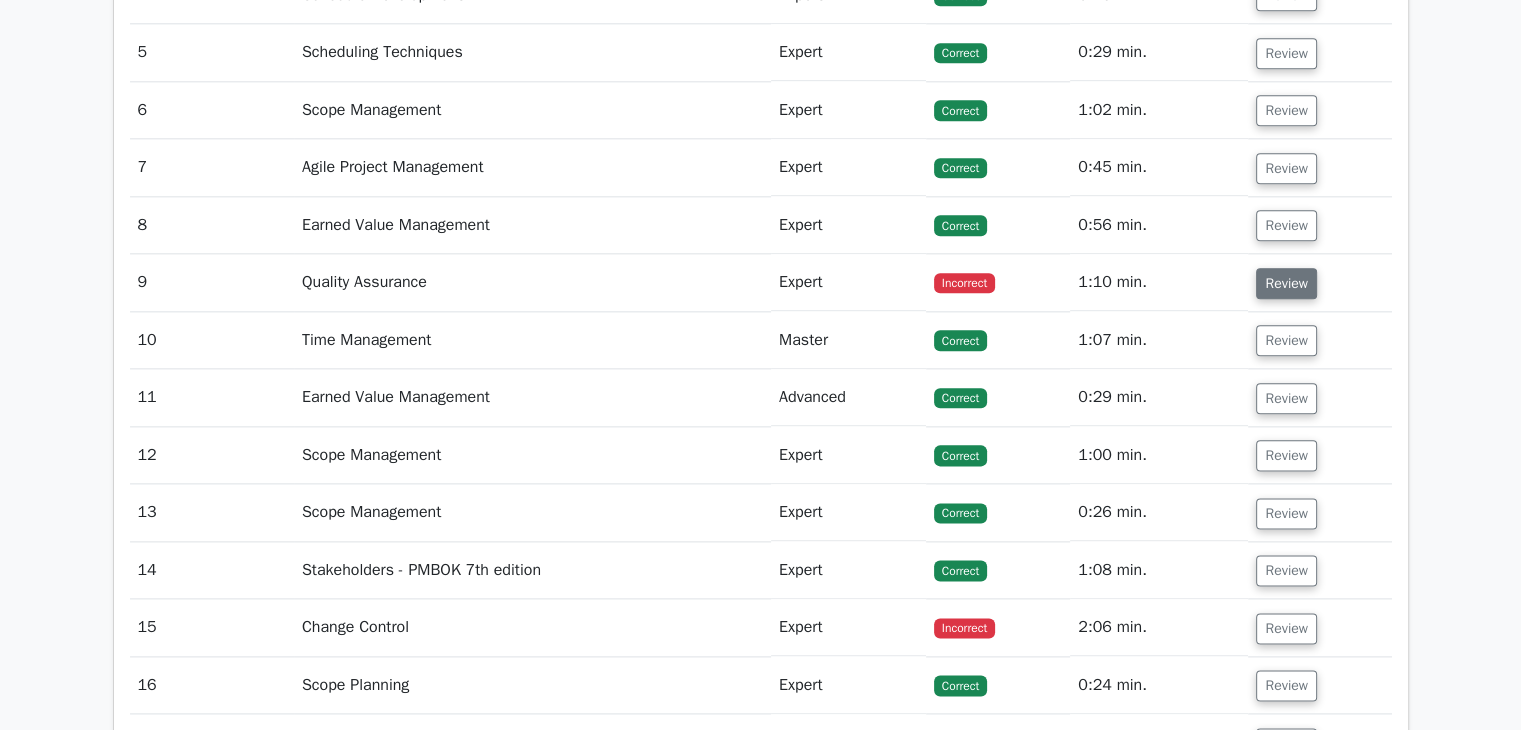 click on "Review" at bounding box center [1286, 283] 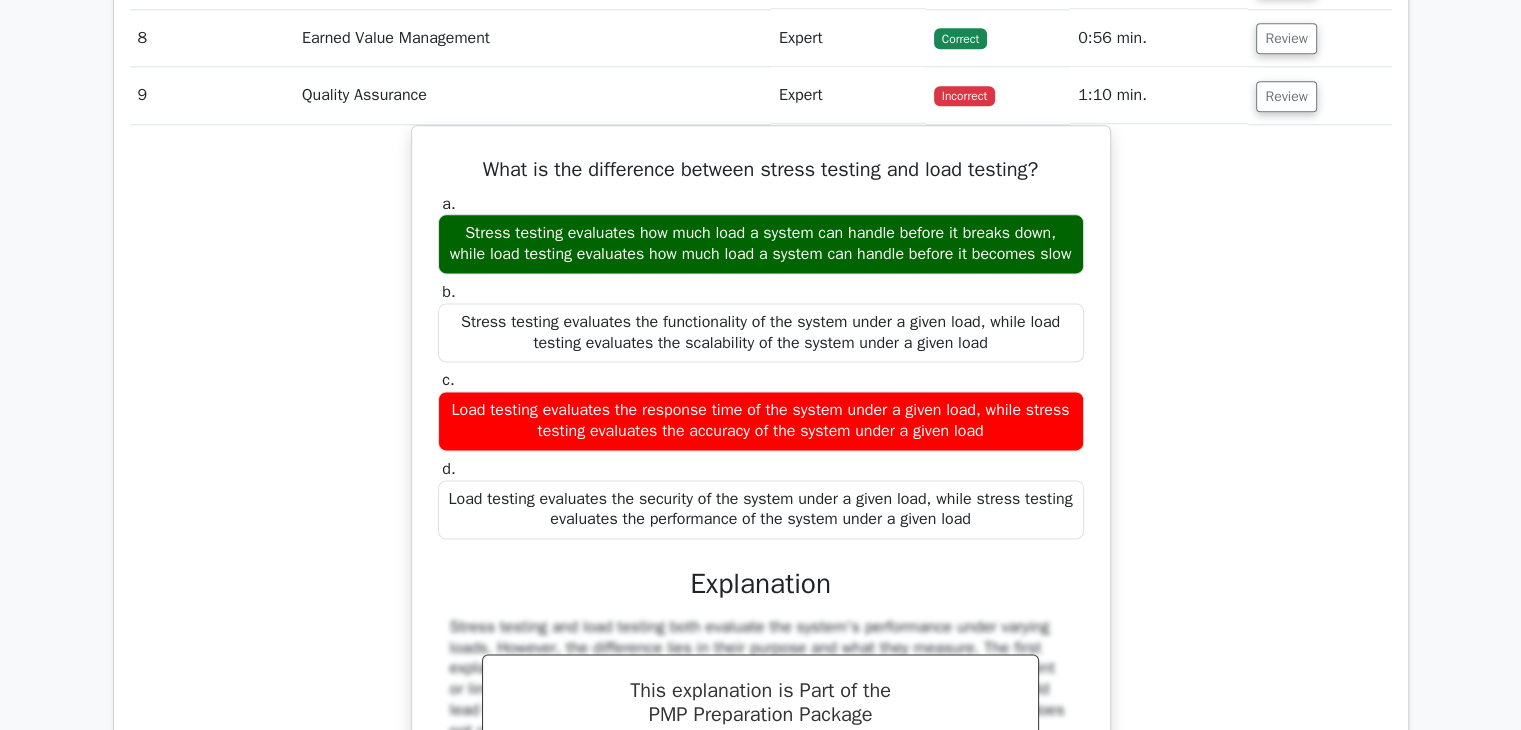 scroll, scrollTop: 2600, scrollLeft: 0, axis: vertical 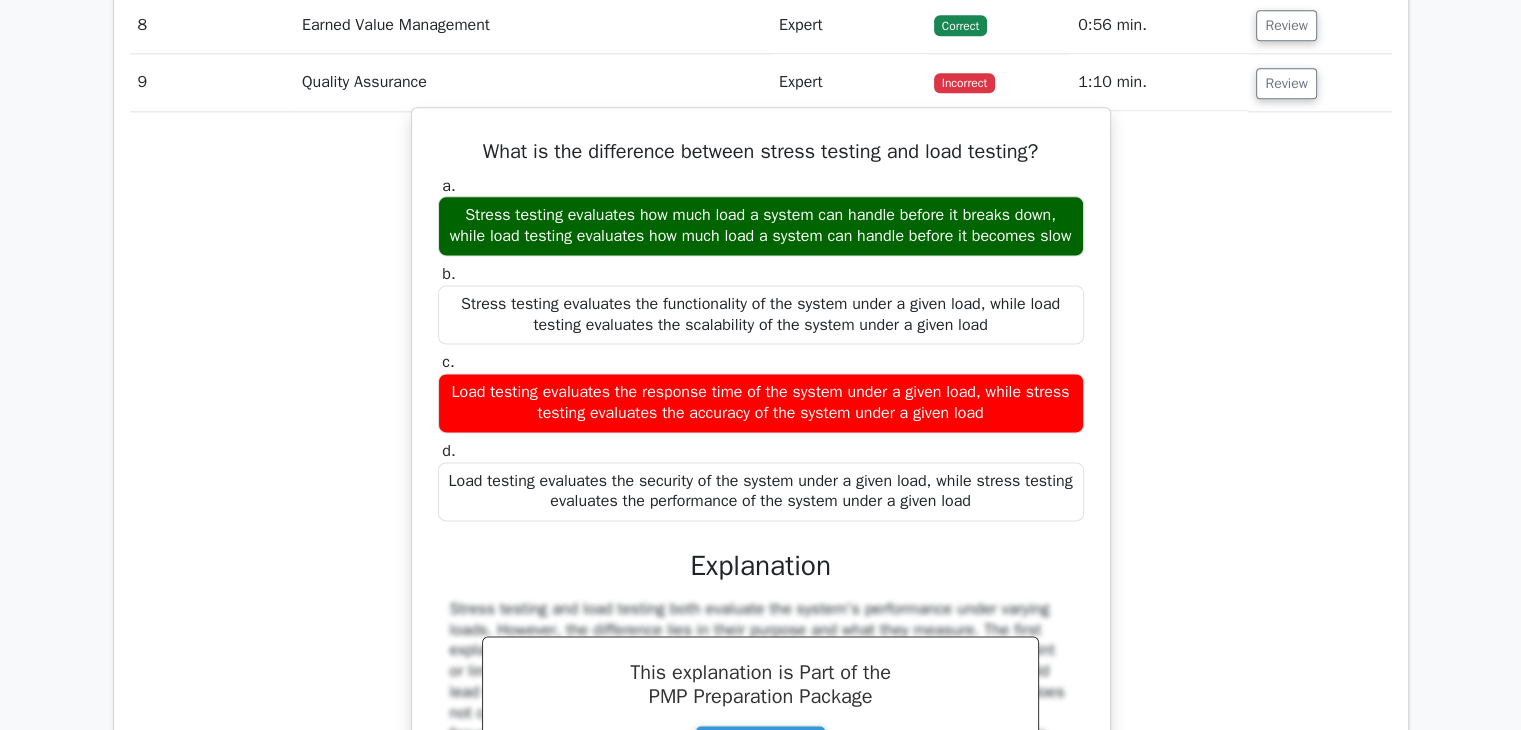 drag, startPoint x: 477, startPoint y: 141, endPoint x: 1010, endPoint y: 504, distance: 644.87054 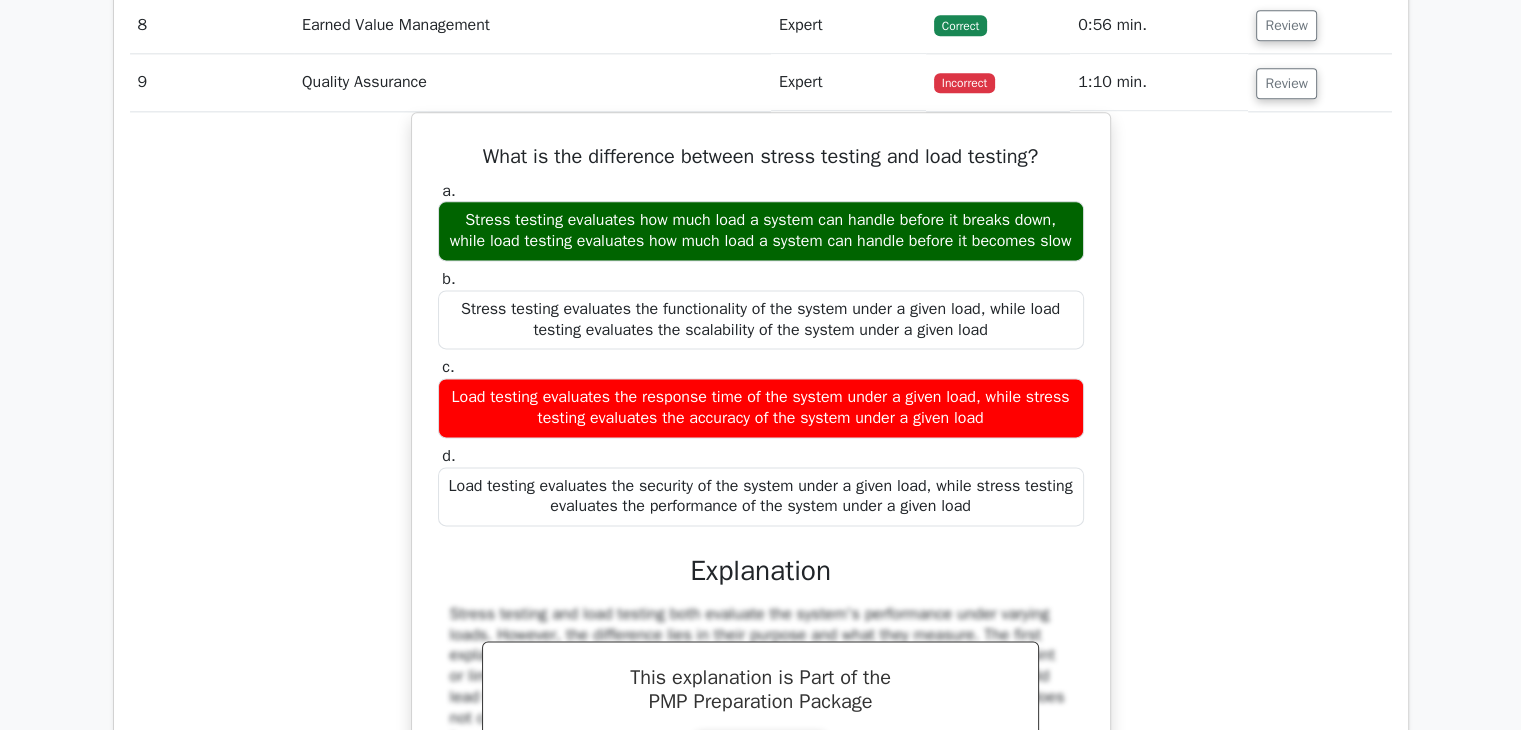 click on "What is the difference between stress testing and load testing?
a.
Stress testing evaluates how much load a system can handle before it breaks down, while load testing evaluates how much load a system can handle before it becomes slow
b.
c. d." at bounding box center [761, 526] 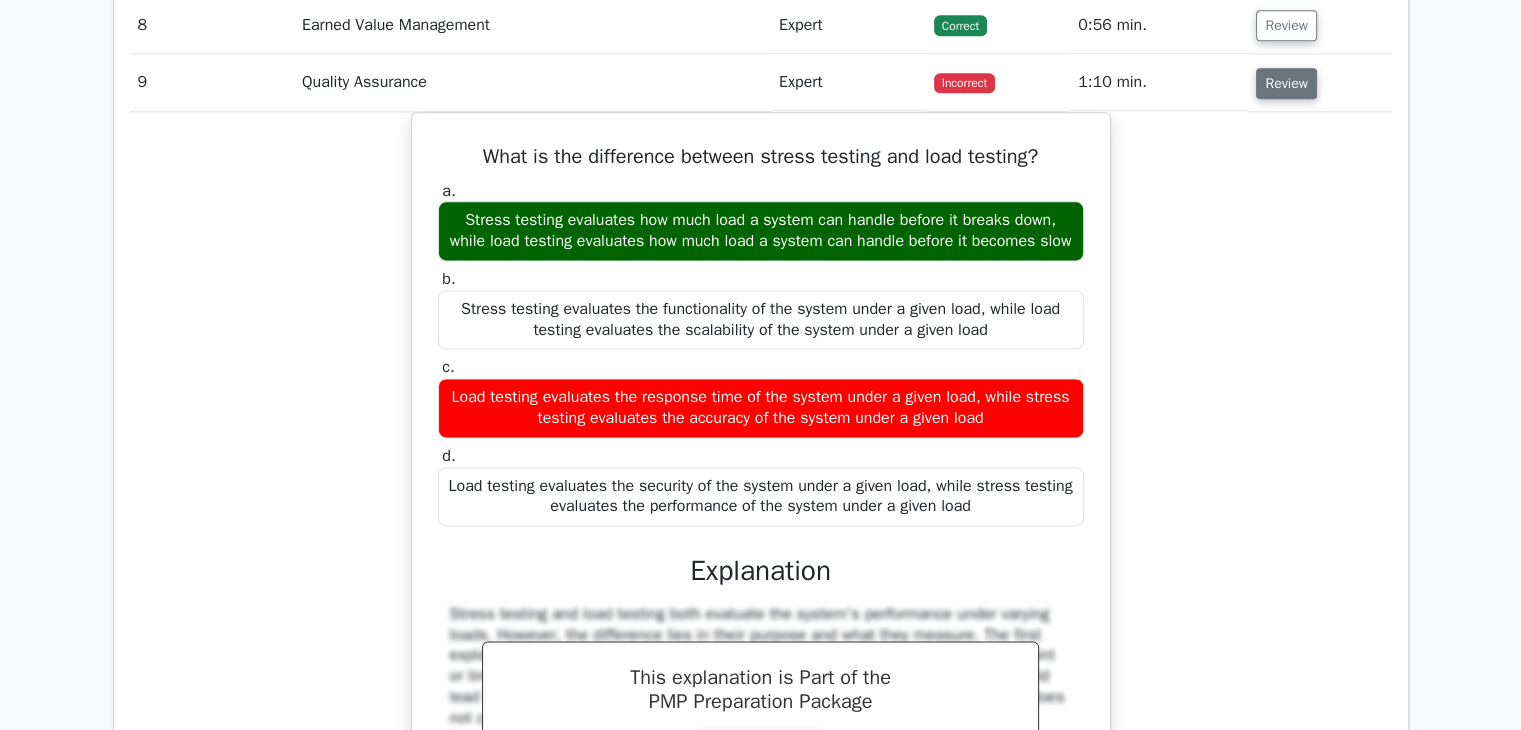 click on "Review" at bounding box center [1286, 83] 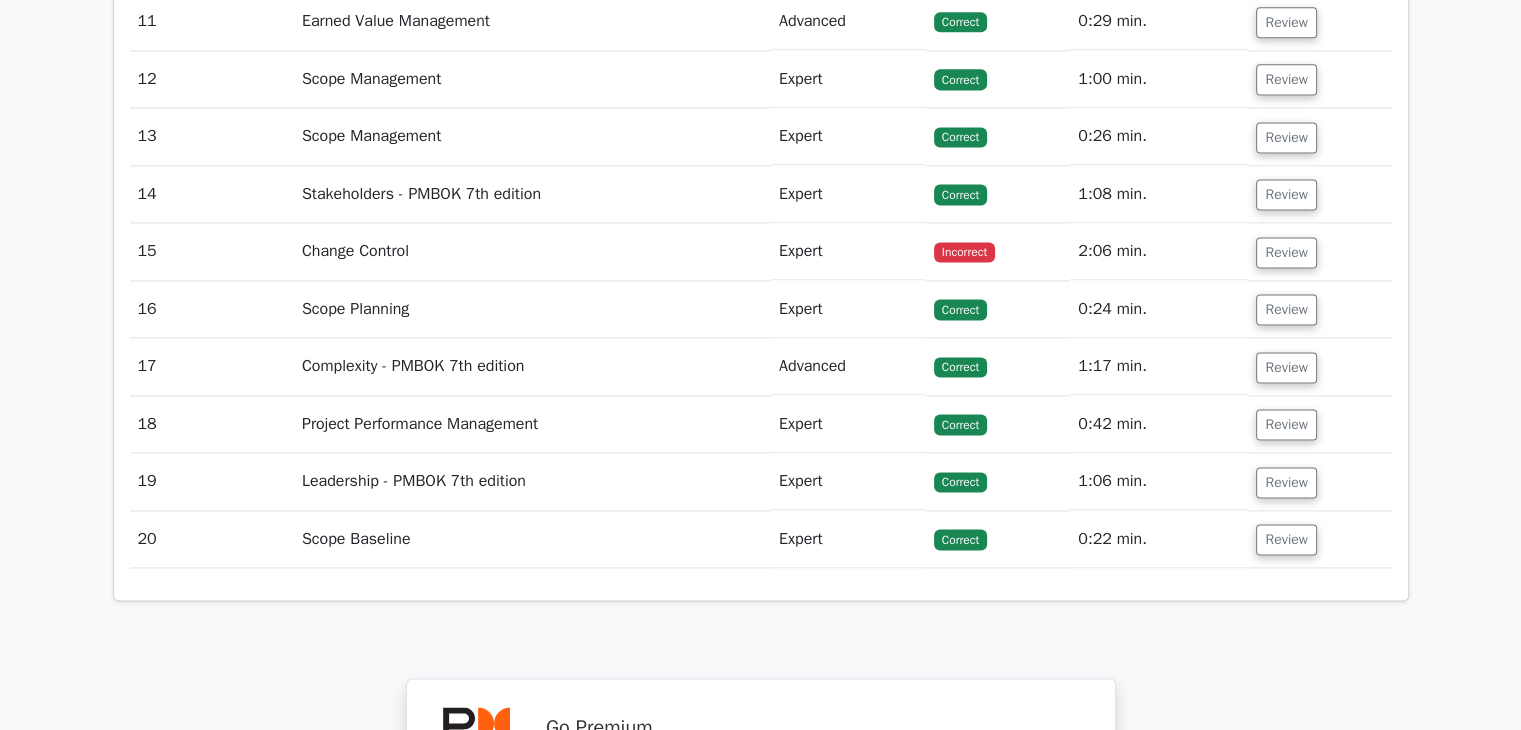 scroll, scrollTop: 2700, scrollLeft: 0, axis: vertical 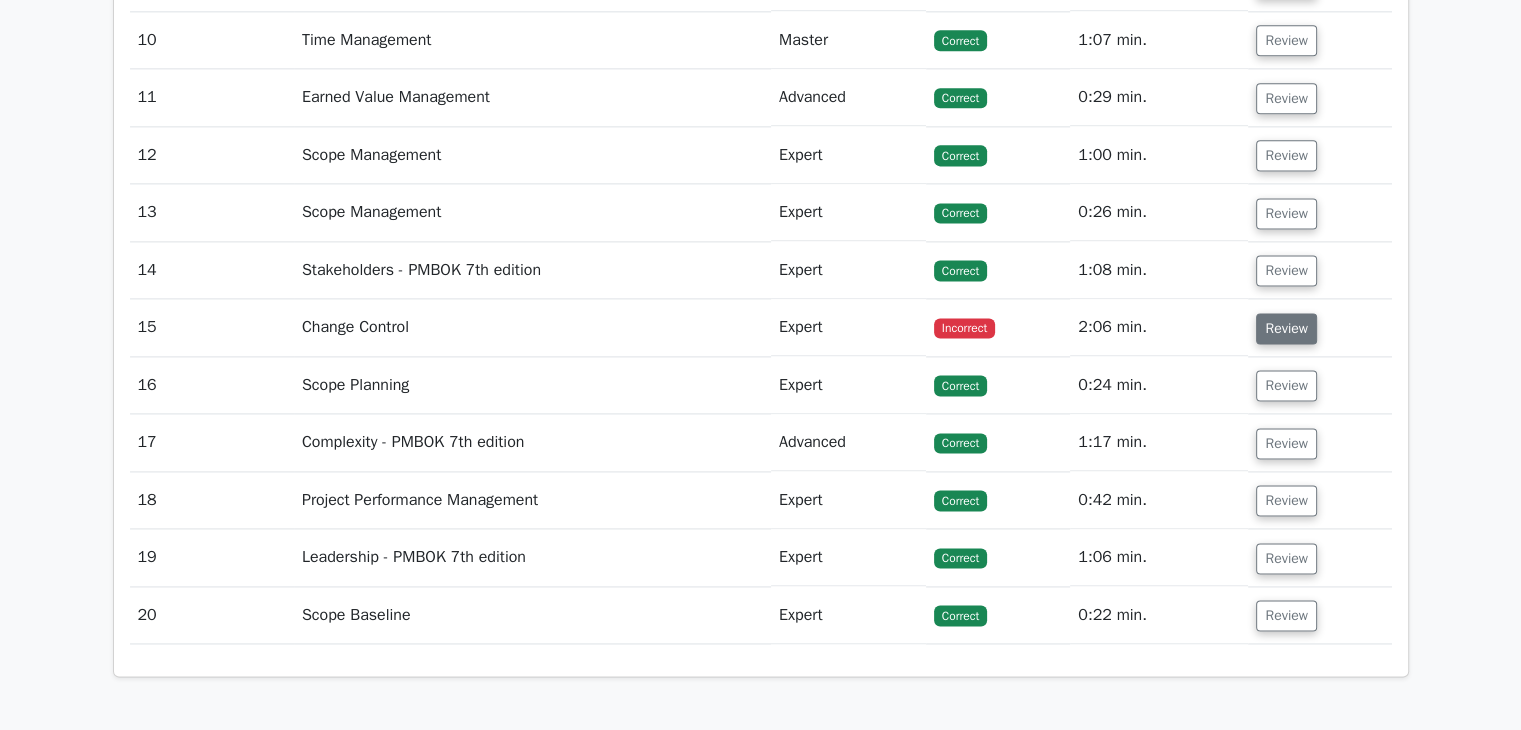click on "Review" at bounding box center (1286, 328) 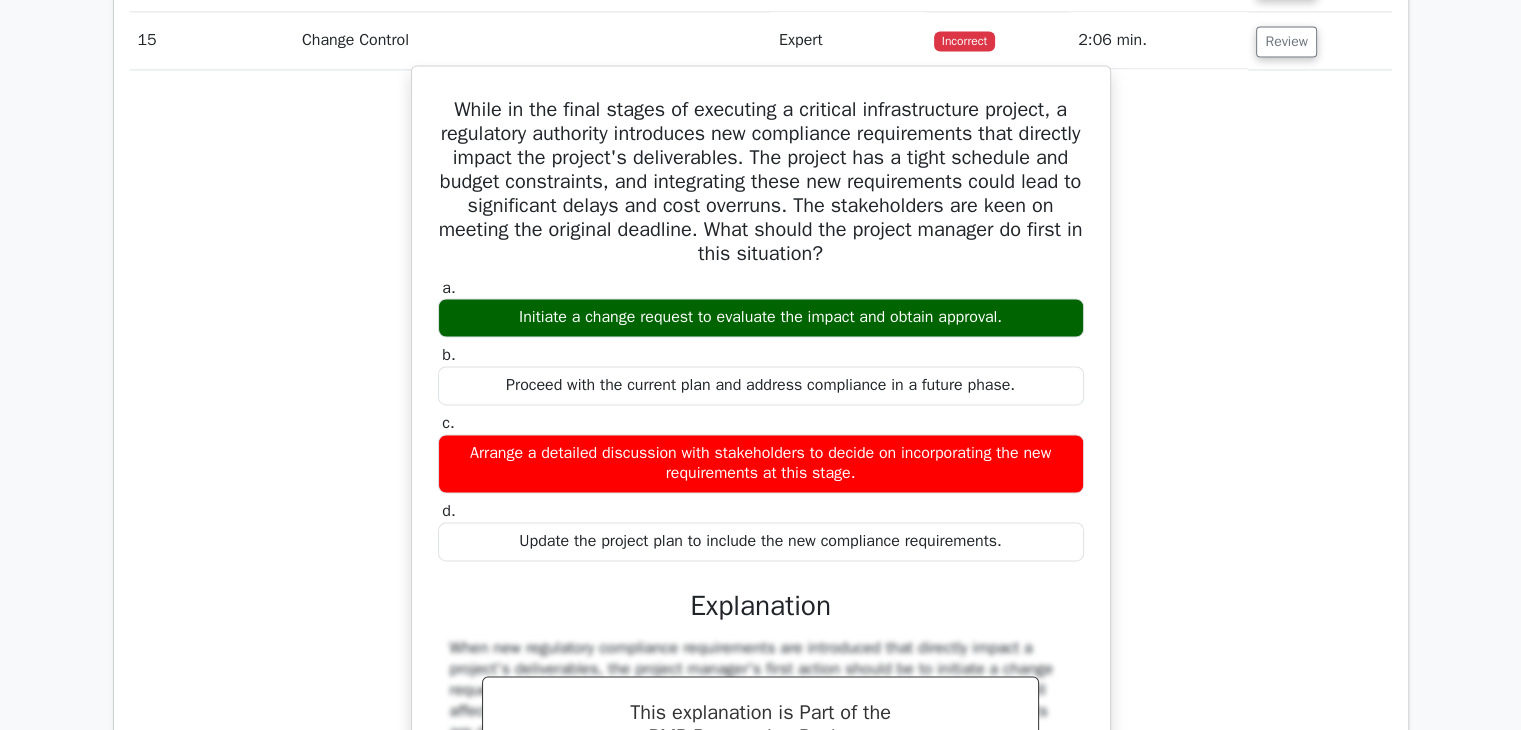 scroll, scrollTop: 3000, scrollLeft: 0, axis: vertical 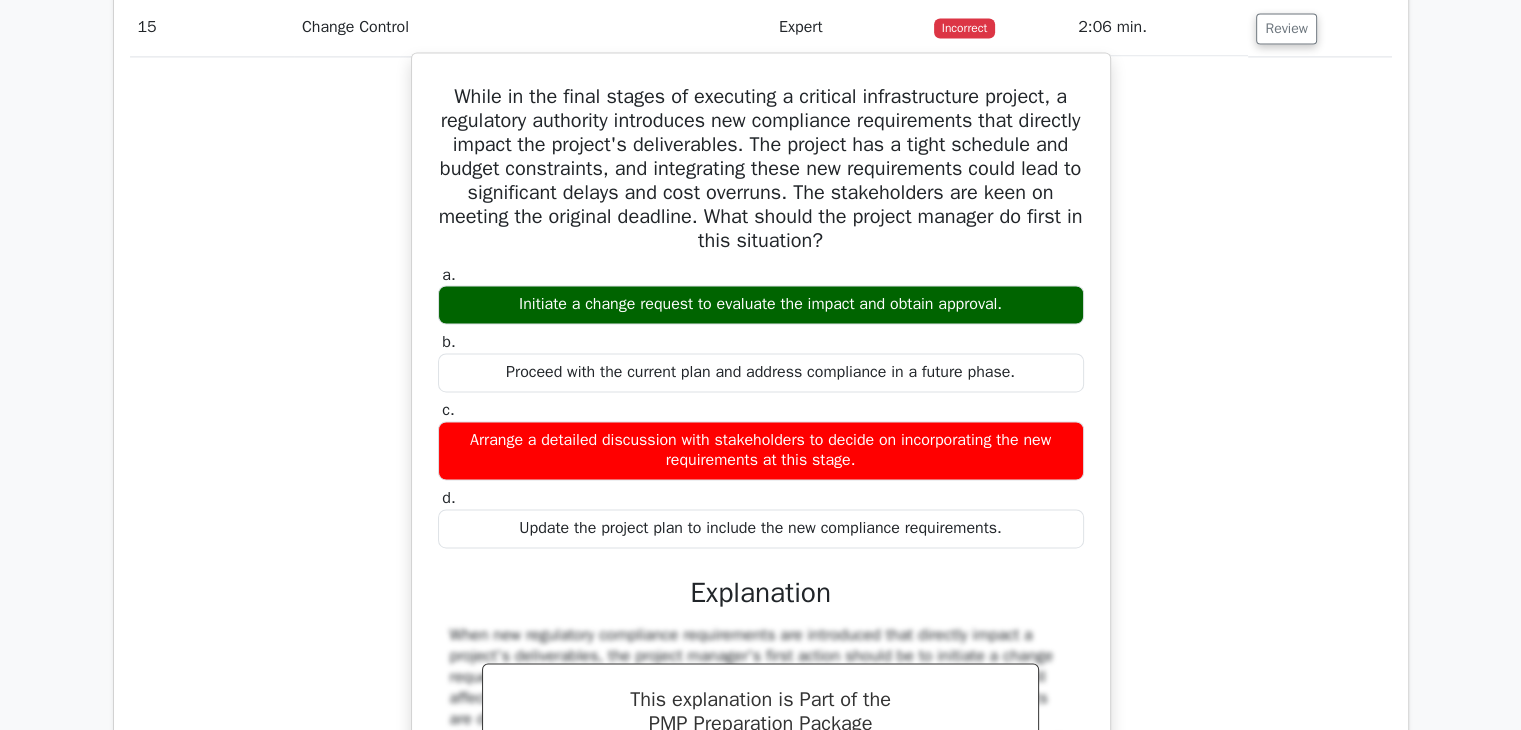 drag, startPoint x: 445, startPoint y: 85, endPoint x: 1008, endPoint y: 518, distance: 710.2521 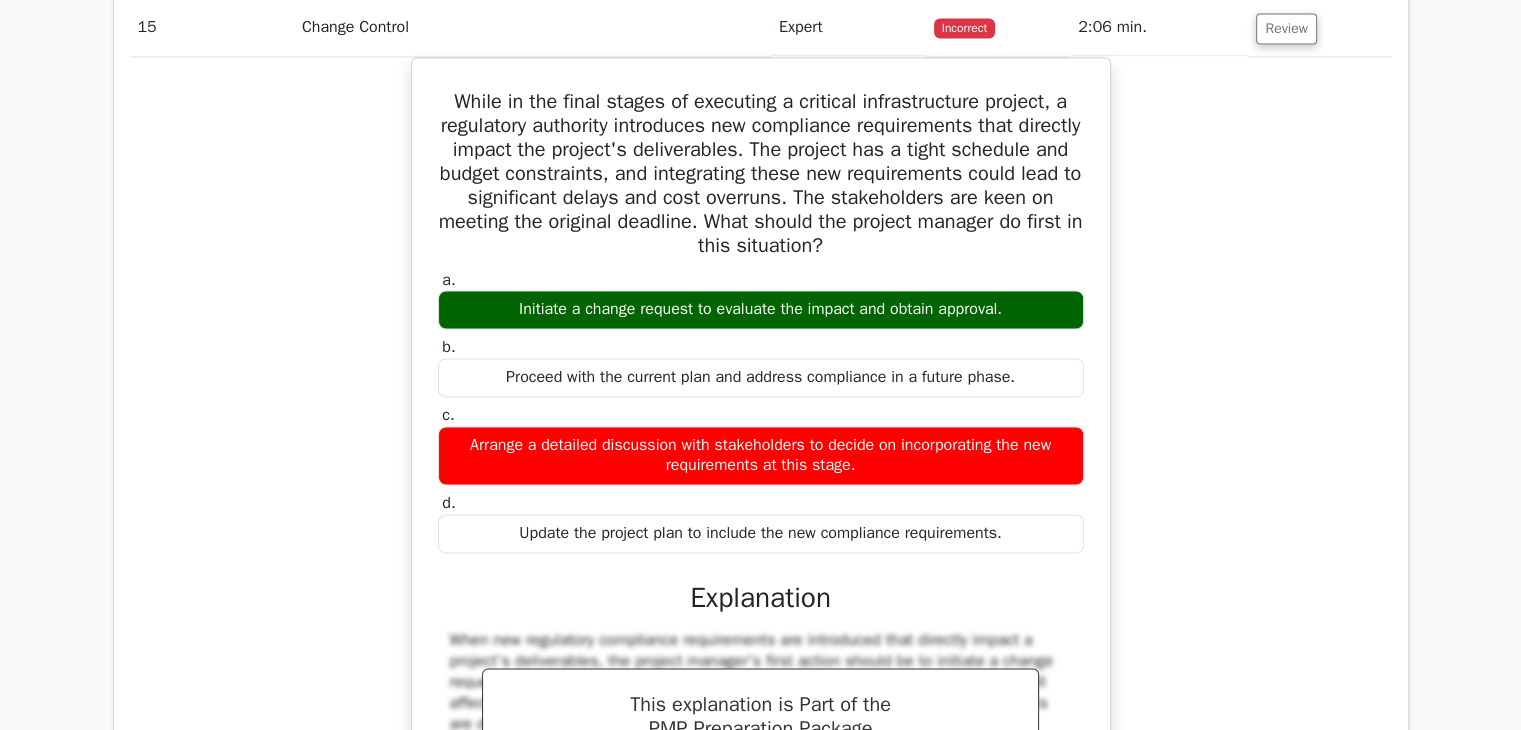 click on "While in the final stages of executing a critical infrastructure project, a regulatory authority introduces new compliance requirements that directly impact the project's deliverables. The project has a tight schedule and budget constraints, and integrating these new requirements could lead to significant delays and cost overruns. The stakeholders are keen on meeting the original deadline. What should the project manager do first in this situation?
a.
b." at bounding box center (761, 532) 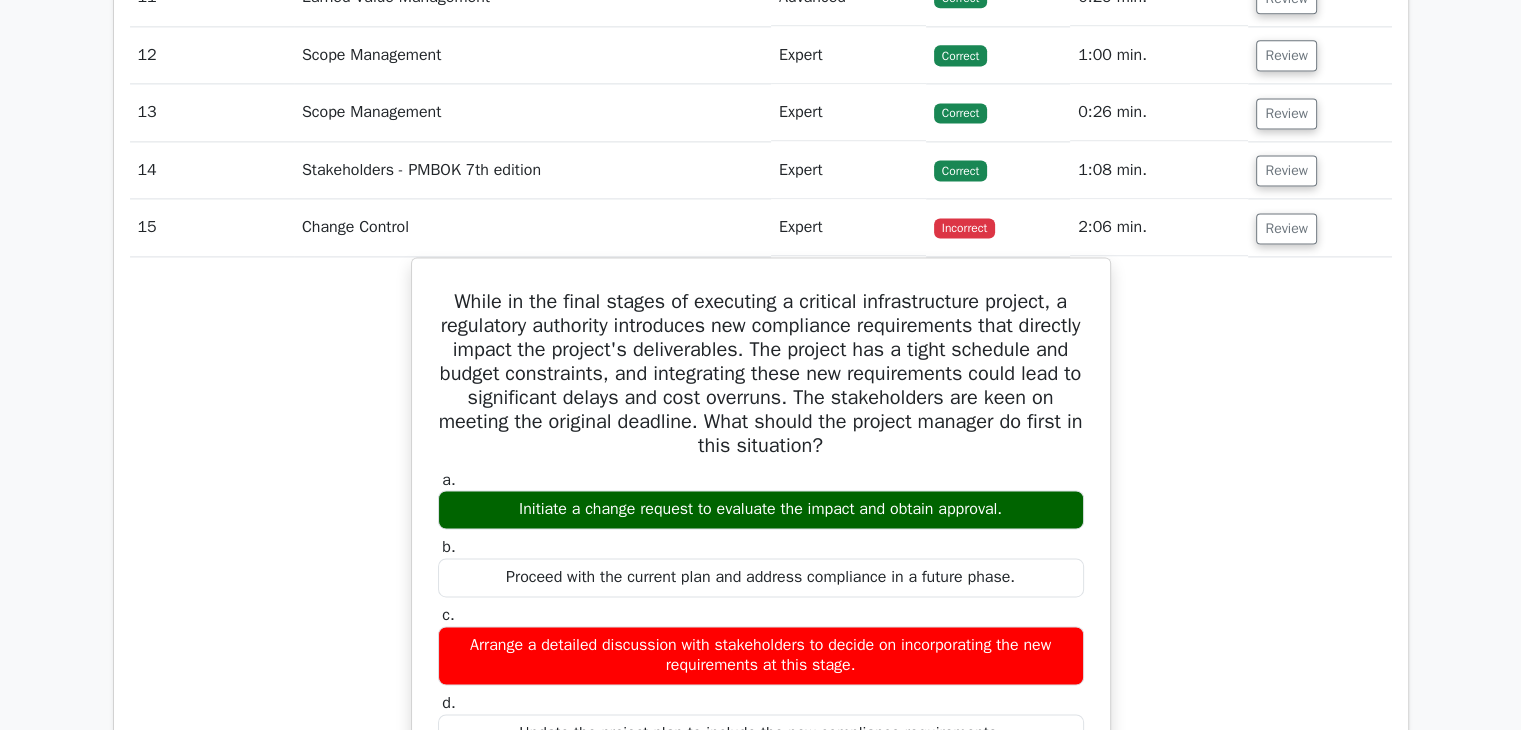 scroll, scrollTop: 2800, scrollLeft: 0, axis: vertical 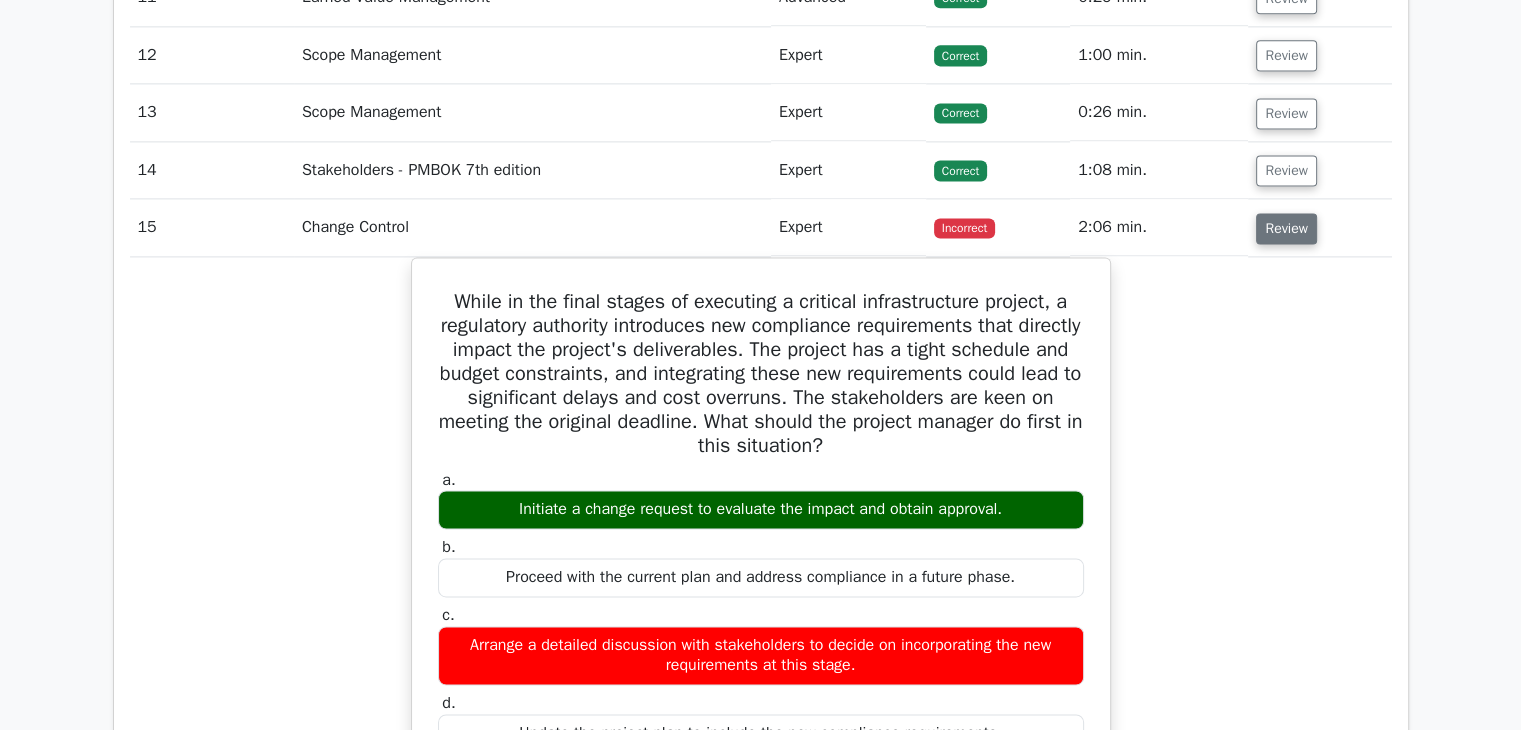 click on "Review" at bounding box center [1286, 228] 